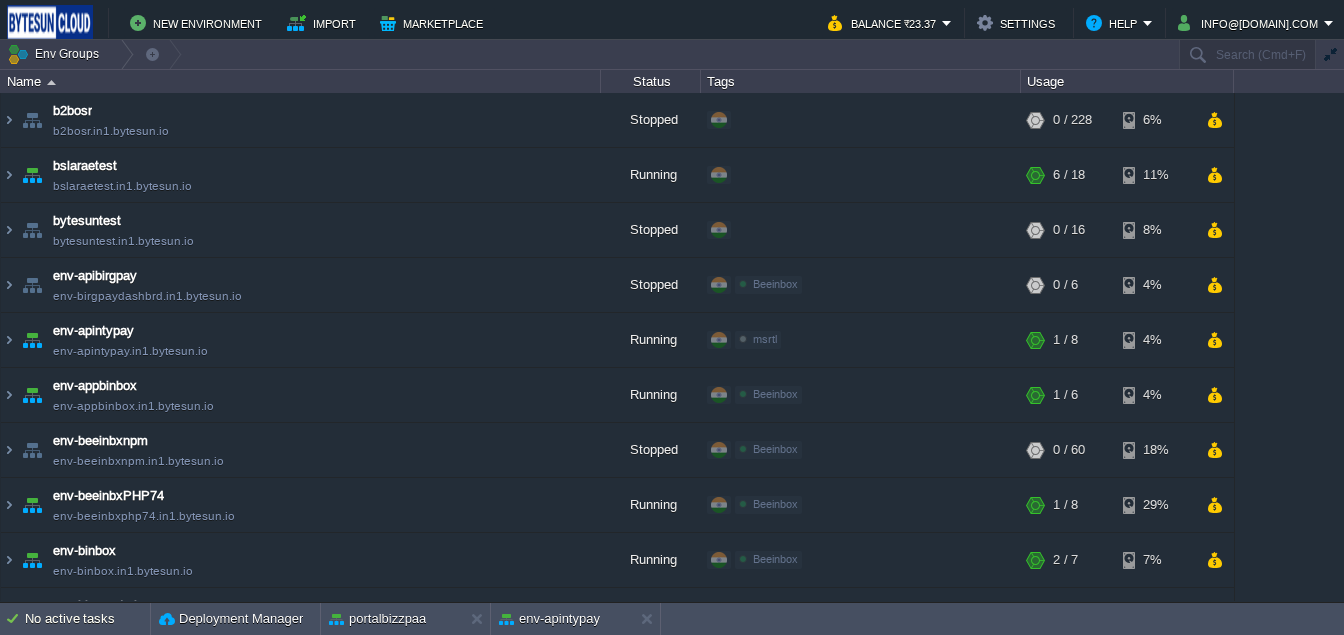 scroll, scrollTop: 0, scrollLeft: 0, axis: both 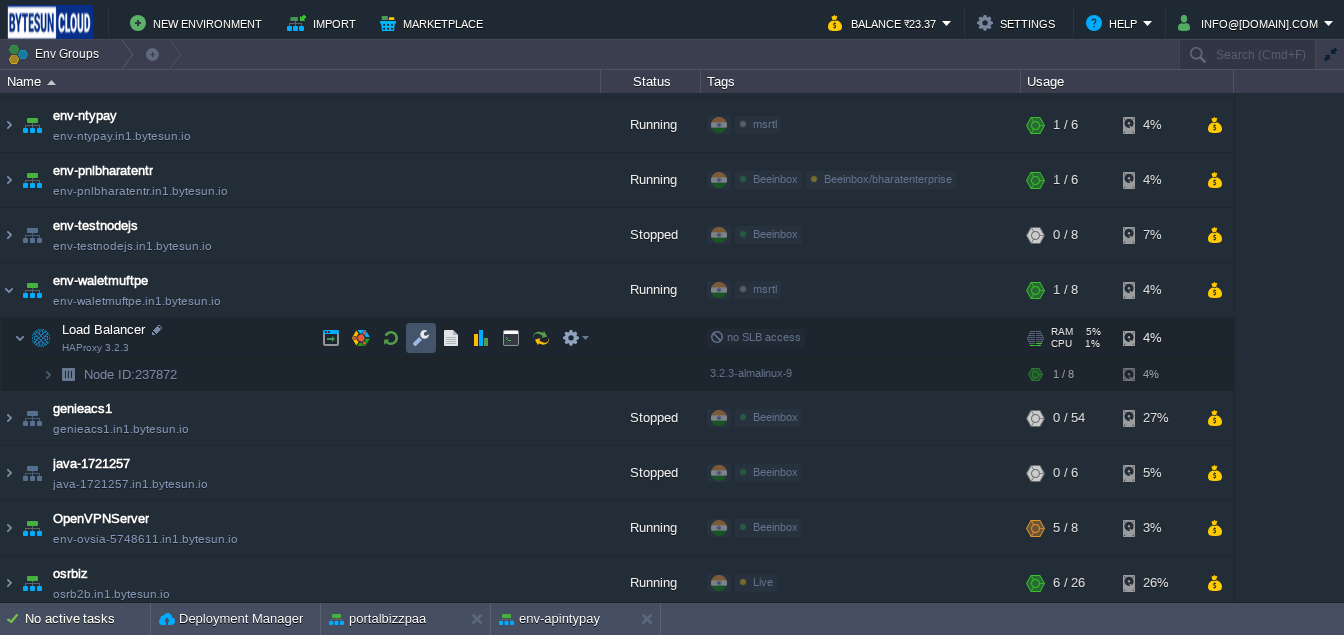 click at bounding box center (421, 338) 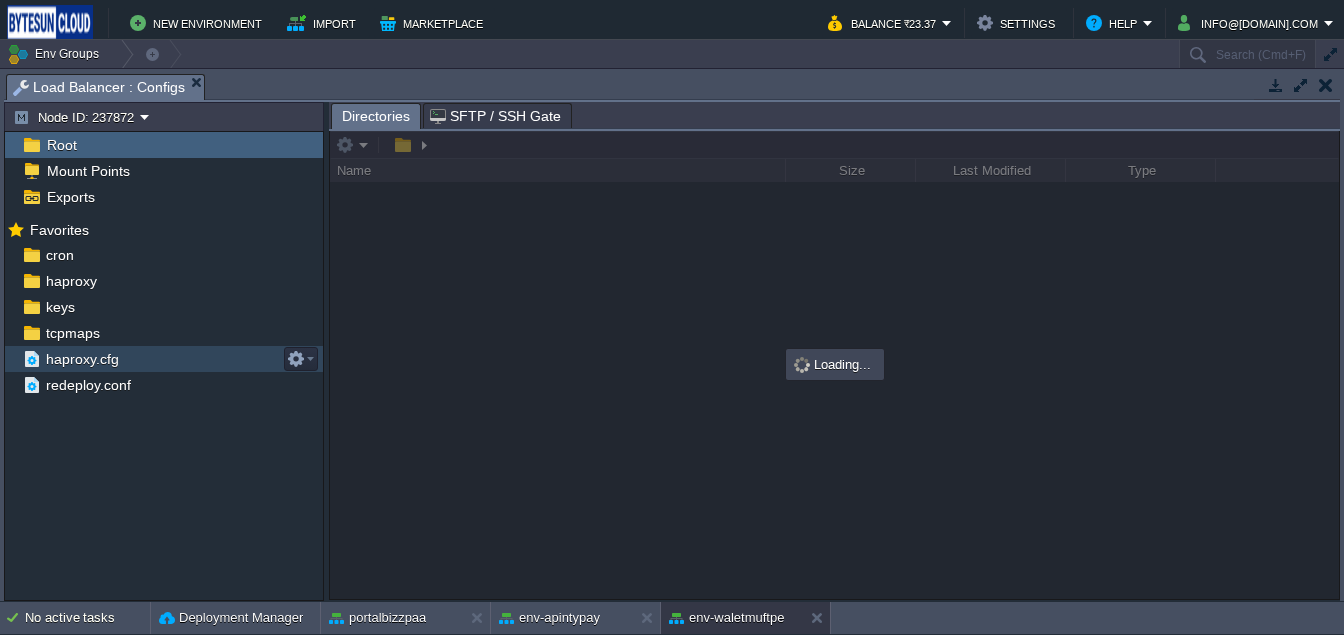 click on "haproxy.cfg" at bounding box center [82, 359] 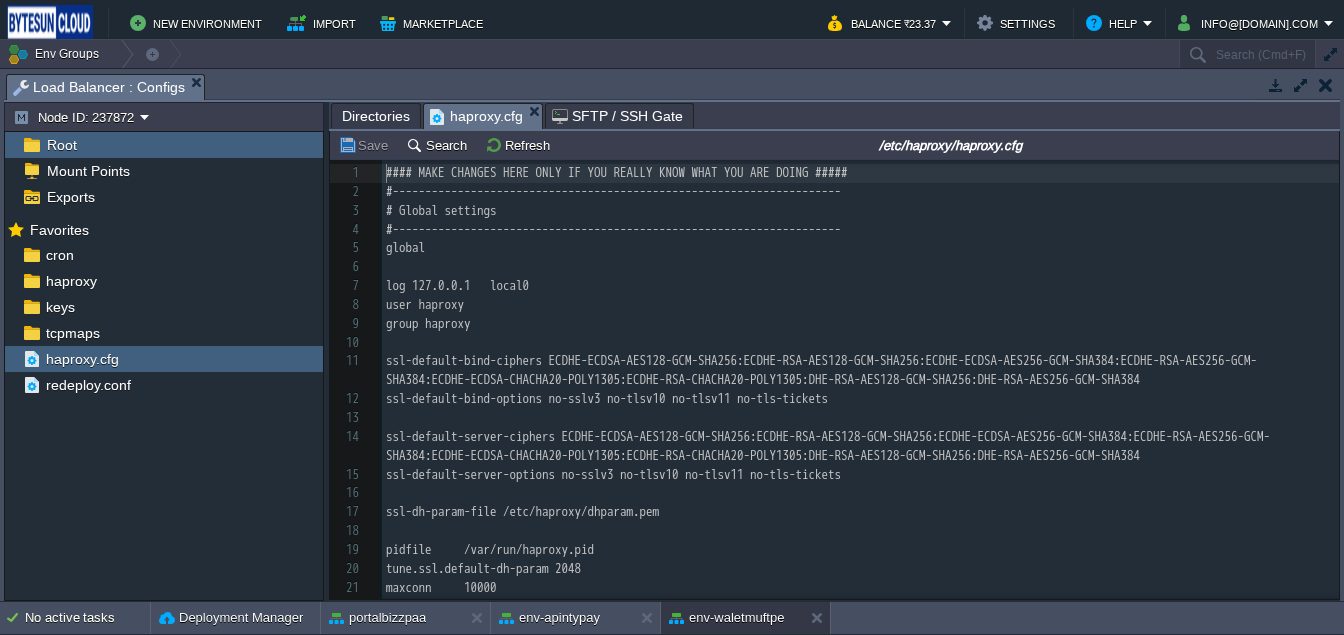 scroll, scrollTop: 6, scrollLeft: 0, axis: vertical 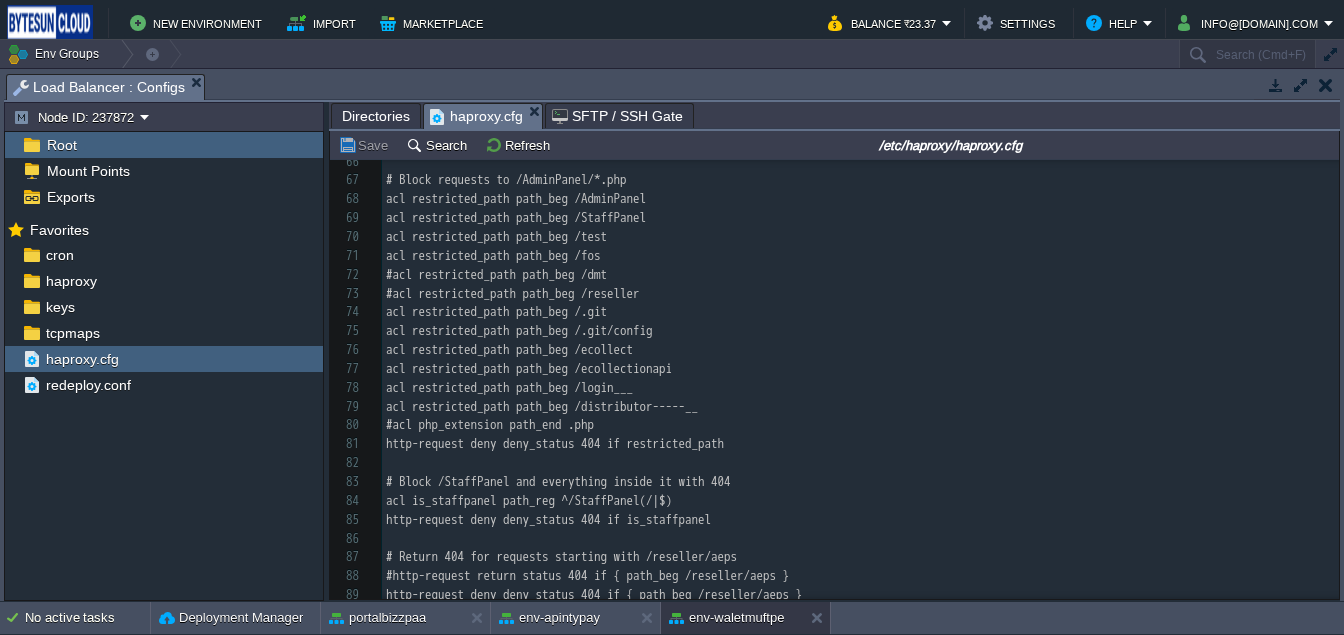 click on "137 #### MAKE CHANGES HERE ONLY IF YOU REALLY KNOW WHAT YOU ARE DOING #####   50 bind :::443 v4v6 ssl crt /var/lib/jelastic/SSL/jelastic.pem alpn h2,http/1.1 51 mode http 52 stats enable 53 stats auth admin:[PASSWORD] 54 stats refresh 30s 55 stats show-node 56 stats uri  /haproxy_adm_panel 57 stats admin if TRUE 58 option forwardfor 59 http-request set-header X-Forwarded-Proto https if { ssl_fc } 60 http-request set-header HTTPS on if { ssl_fc } 61 http-request set-header Ssl-Offloaded 1 if { ssl_fc } 62 http-request deny if { req.hdr_cnt(content-length) gt 1 } 63 http-response deny if { res.hdr_cnt(content-length) gt 1 } 64 #redirect scheme https if !{ ssl_fc } 65 #default_backend host_panel  66 ​ 67 # Block requests to /AdminPanel/*.php 68 acl restricted_path path_beg /AdminPanel 69 acl restricted_path path_beg /StaffPanel 70 acl restricted_path path_beg /test 71 acl restricted_path path_beg /fos 72 #acl restricted_path path_beg /dmt 73 #acl restricted_path path_beg /reseller 74 75 76 77 78 79 80 81 82" at bounding box center [860, 256] 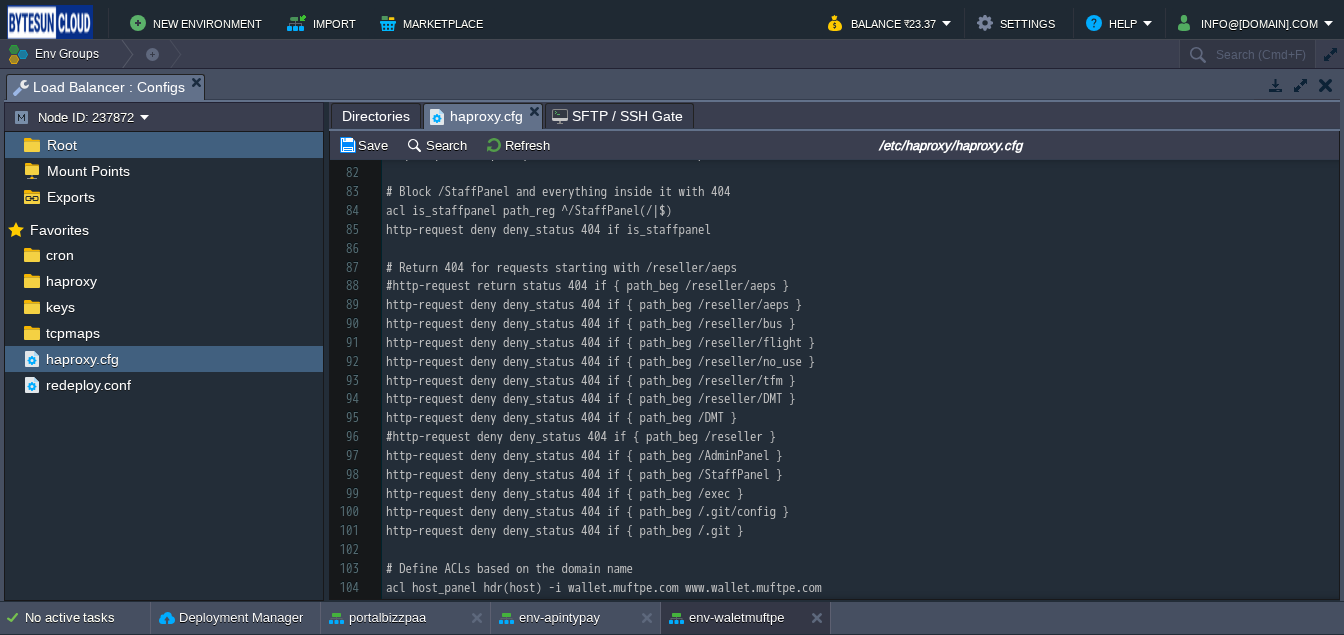 click on "xxxxxxxxxx #### MAKE CHANGES HERE ONLY IF YOU REALLY KNOW WHAT YOU ARE DOING #####   70 acl restricted_path path_beg /test 71 acl restricted_path path_beg /fos 72 #acl restricted_path path_beg /dmt 73 acl restricted_path path_beg /reseller 74 acl restricted_path path_beg /.git 75 acl restricted_path path_beg /.git/config 76 acl restricted_path path_beg /ecollect 77 acl restricted_path path_beg /ecollectionapi 78 acl restricted_path path_beg /login___ 79 acl restricted_path path_beg /distributor-----__ 80 #acl php_extension path_end .php 81 http-request deny deny_status 404 if restricted_path  82 ​ 83 # Block /StaffPanel and everything inside it with 404 84 acl is_staffpanel path_reg ^/StaffPanel(/|$) 85 http-request deny deny_status 404 if is_staffpanel 86 ​ 87 # Return 404 for requests starting with /reseller/aeps 88 #http-request return status 404 if { path_beg /reseller/aeps } 89 http-request deny deny_status 404 if { path_beg /reseller/aeps } 90 91 92 93 94 95 96 97 98 99 100 101 102 ​ 103 104 105" at bounding box center (860, 362) 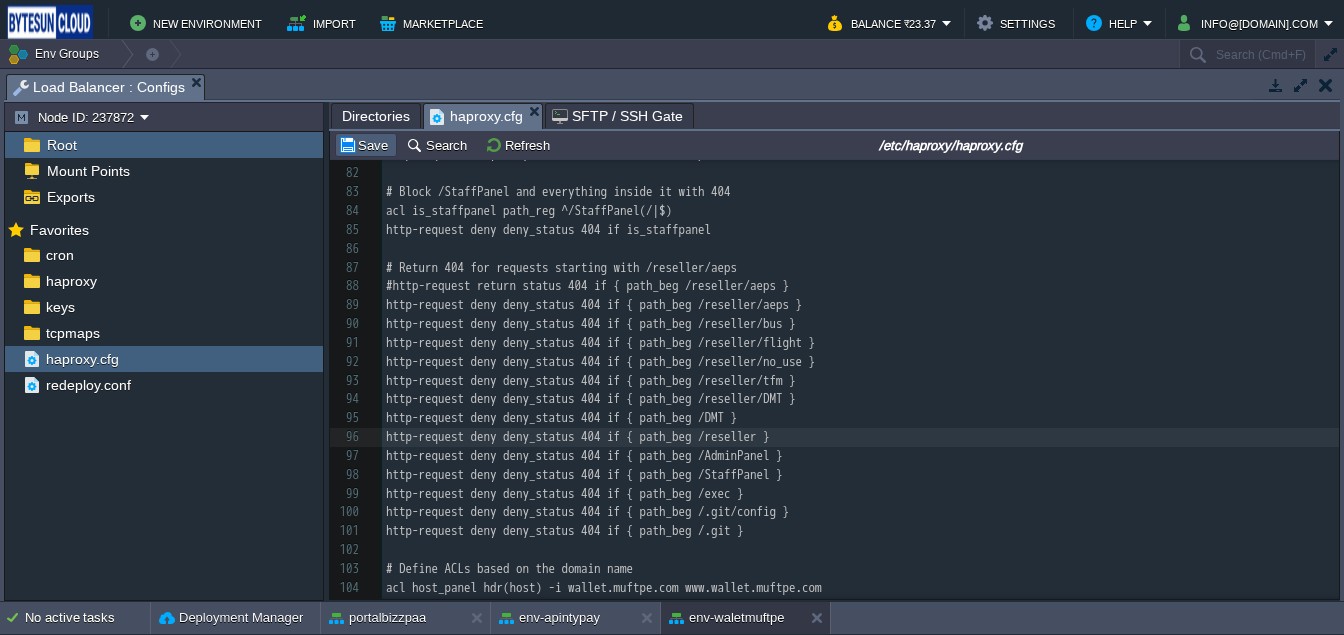 click on "Save" at bounding box center [366, 145] 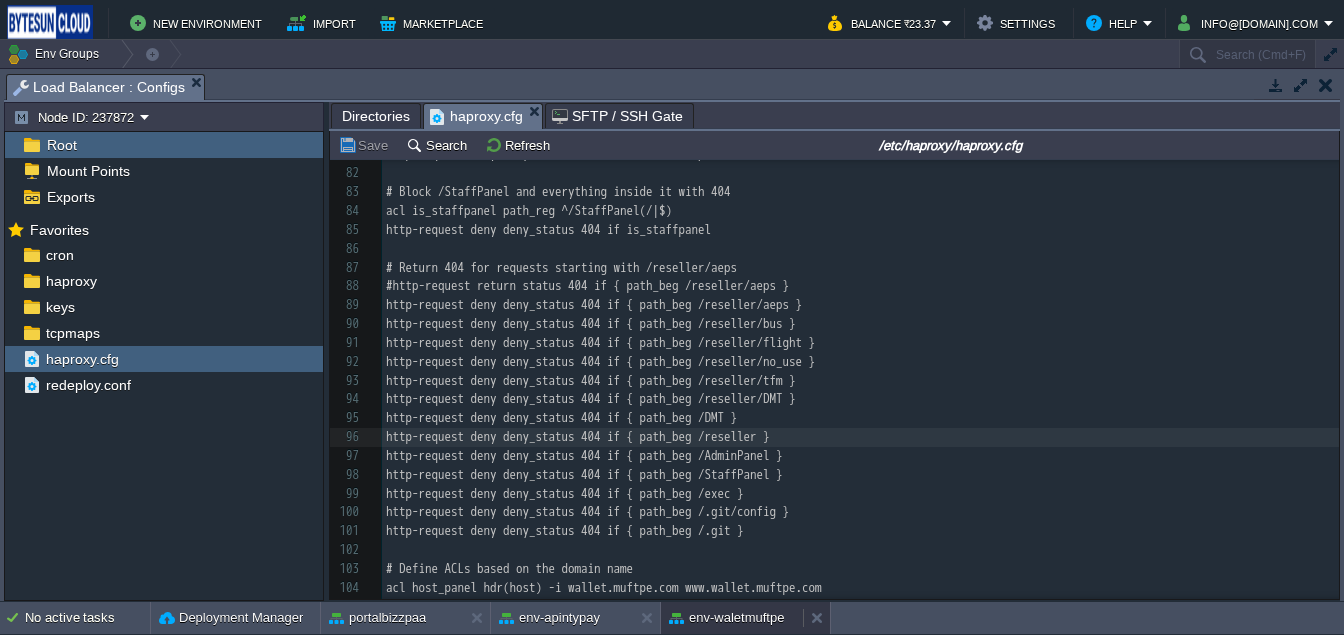 click on "env-waletmuftpe" at bounding box center [726, 618] 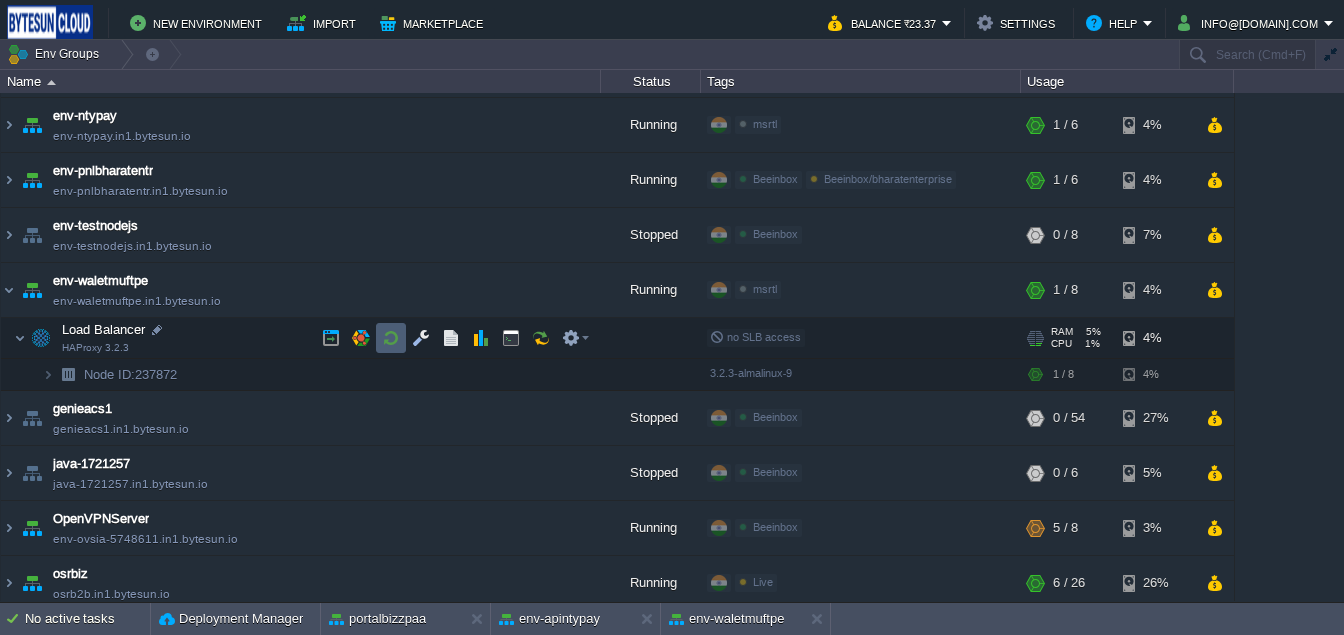 click at bounding box center [391, 338] 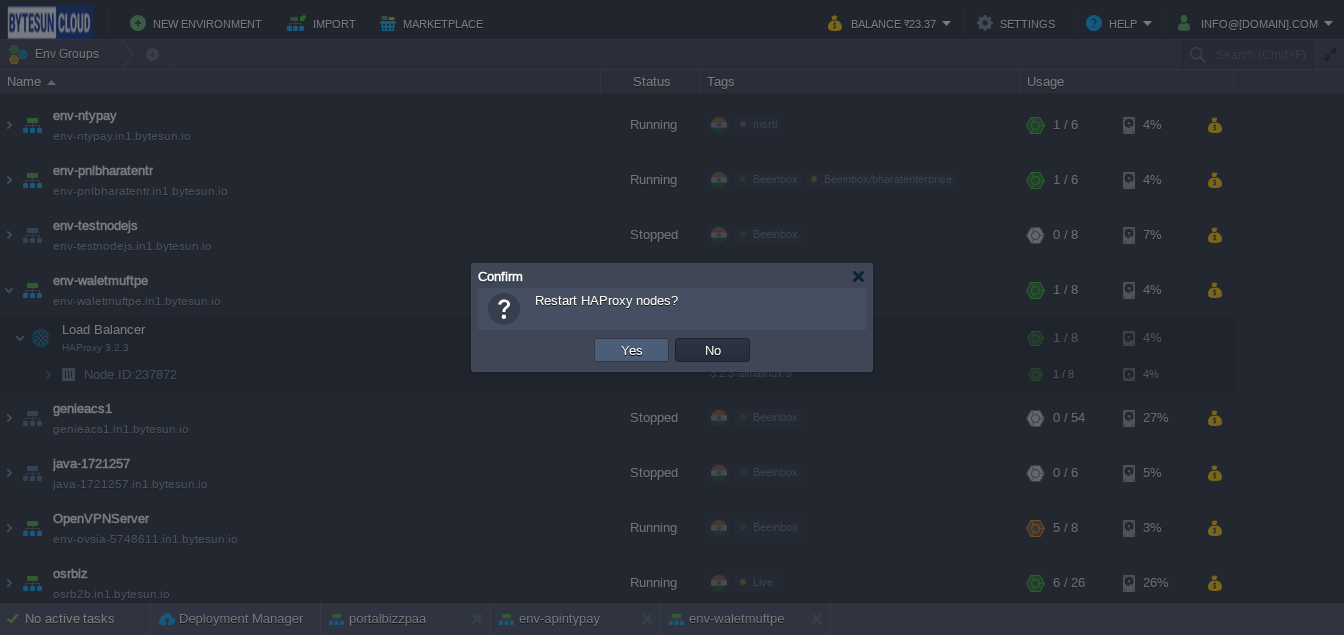 click on "Yes" at bounding box center (631, 350) 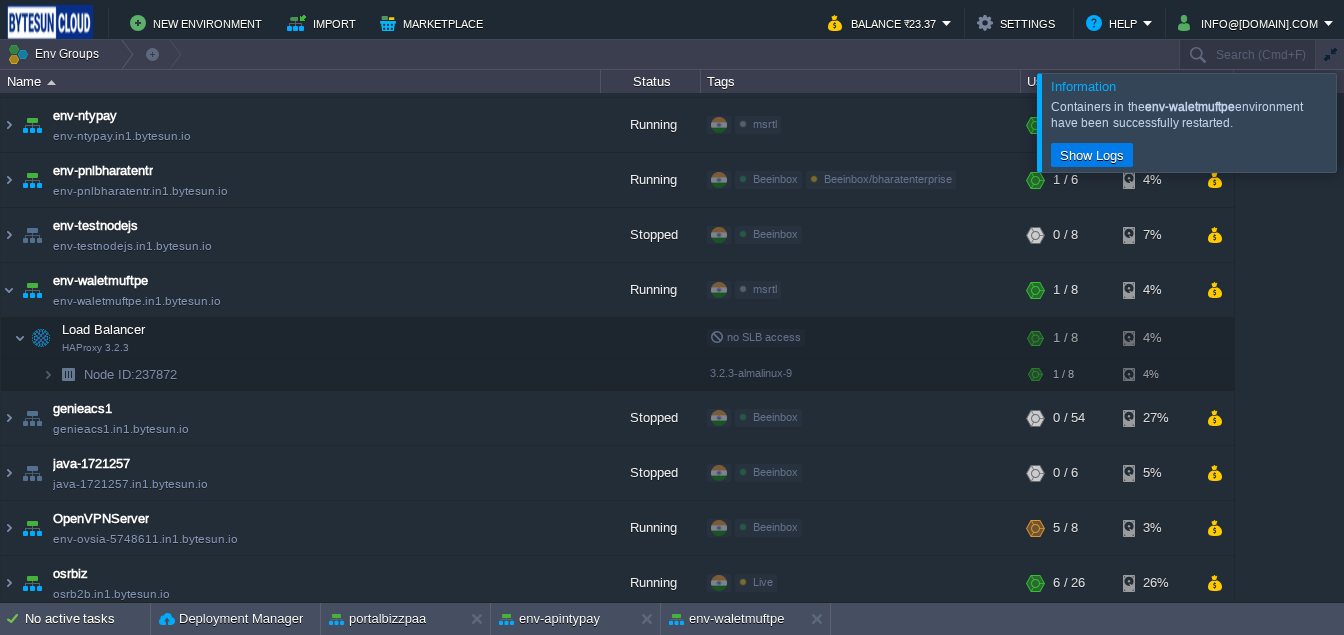 click at bounding box center [1368, 122] 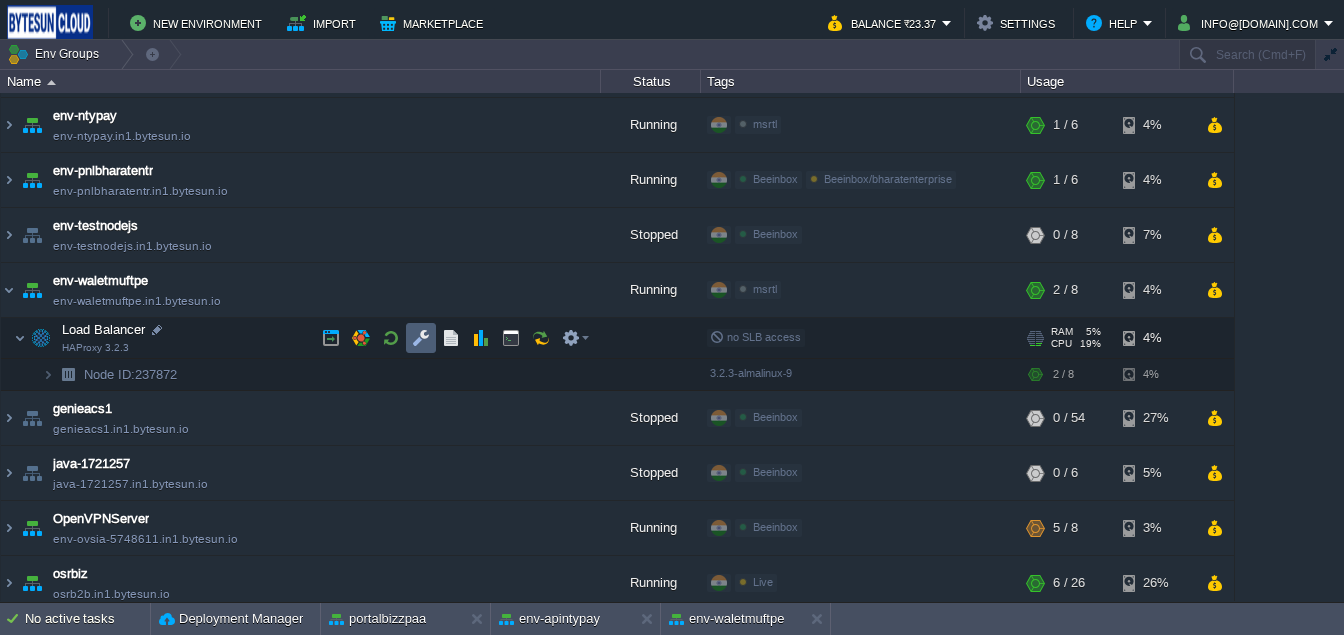 click at bounding box center [421, 338] 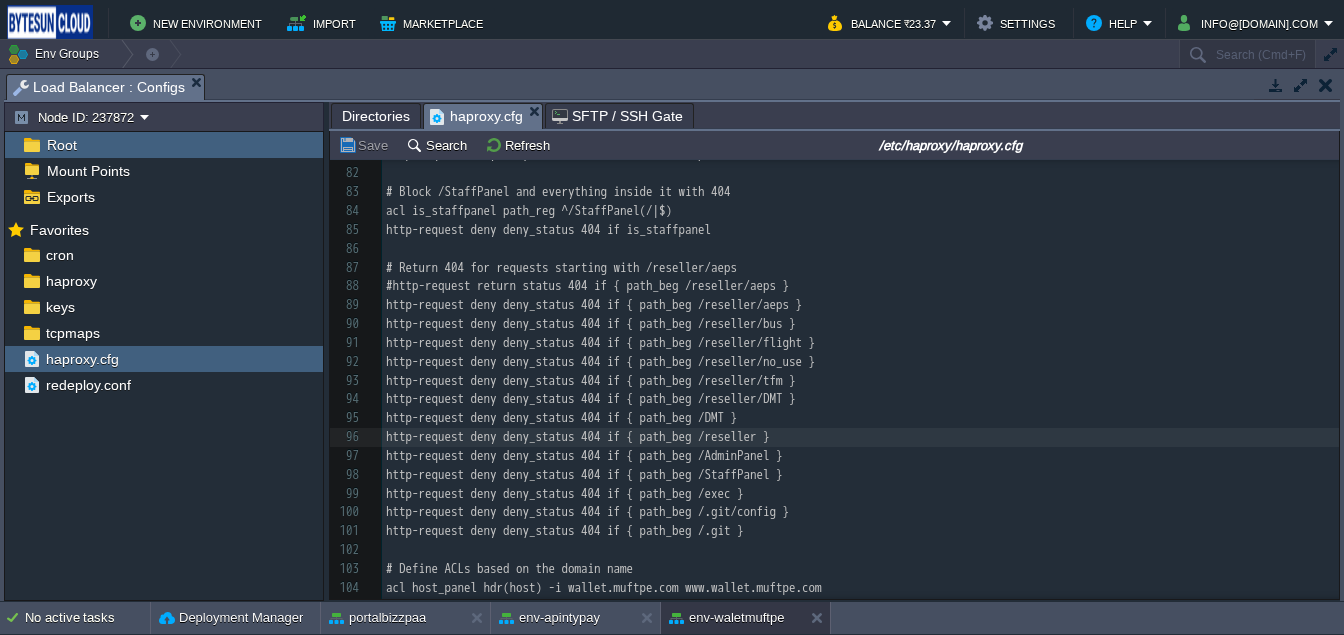 scroll, scrollTop: 1662, scrollLeft: 0, axis: vertical 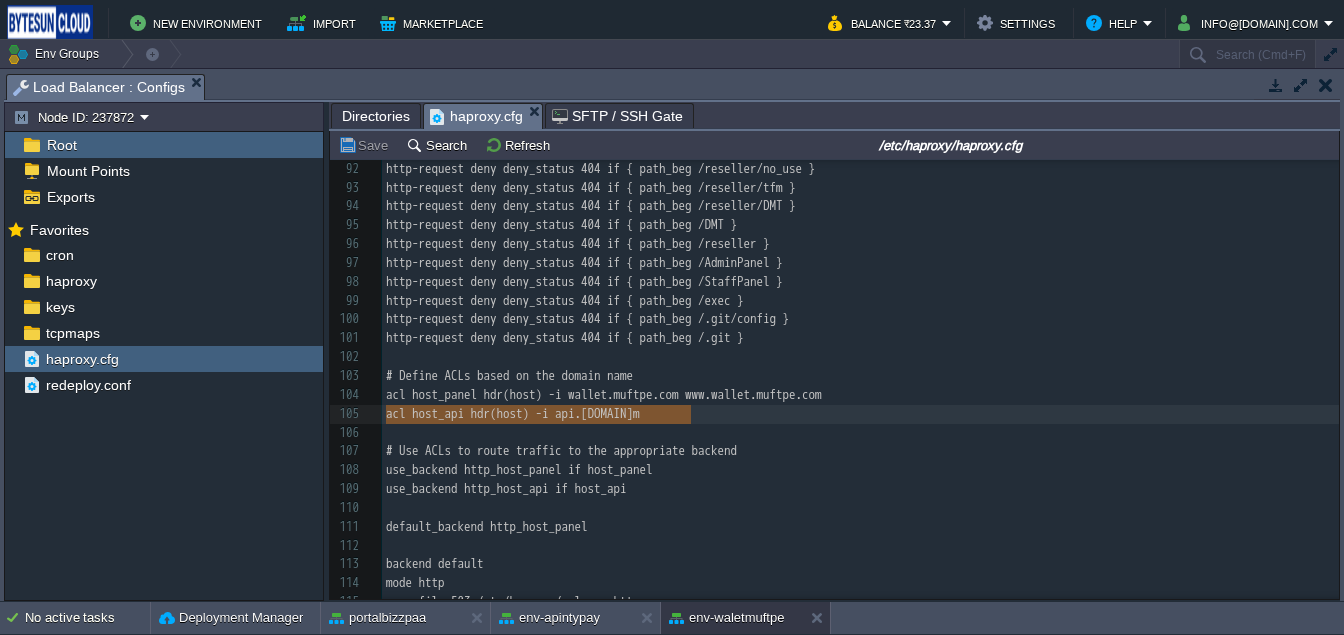 type on "acl host_api hdr(host) -i api.[DOMAIN]" 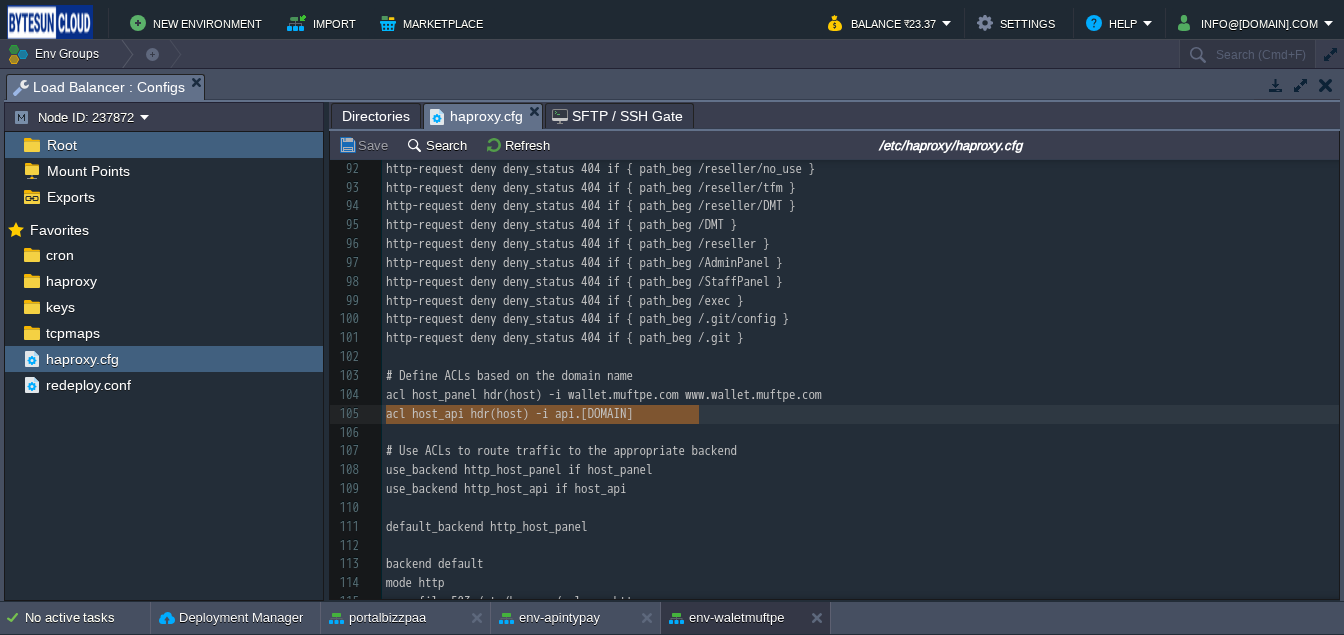 drag, startPoint x: 387, startPoint y: 419, endPoint x: 712, endPoint y: 420, distance: 325.00153 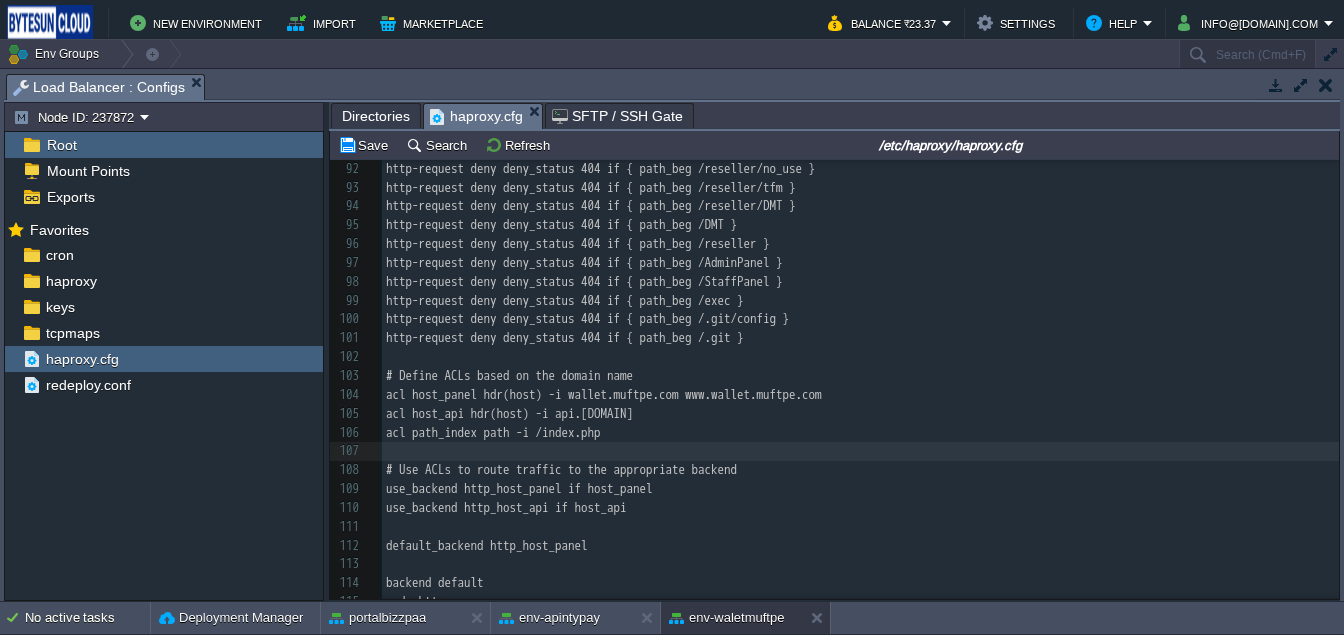 scroll, scrollTop: 1823, scrollLeft: 0, axis: vertical 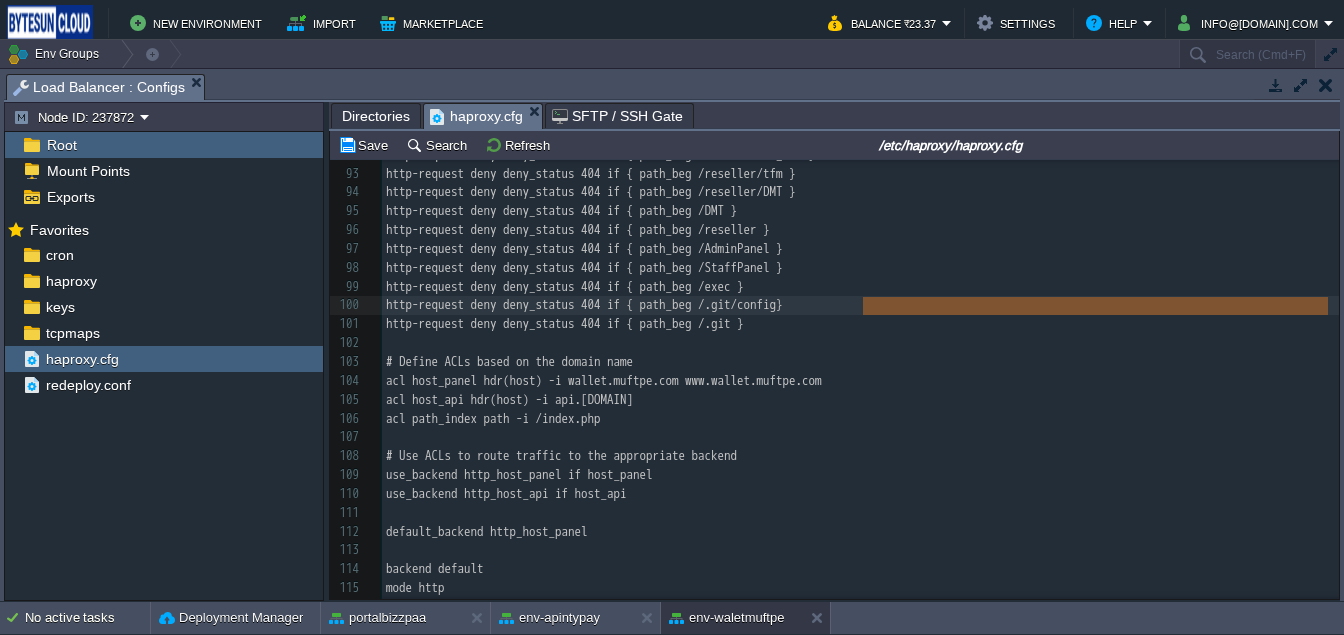 type on "http-request deny deny_status 404 if { path_beg /.git }" 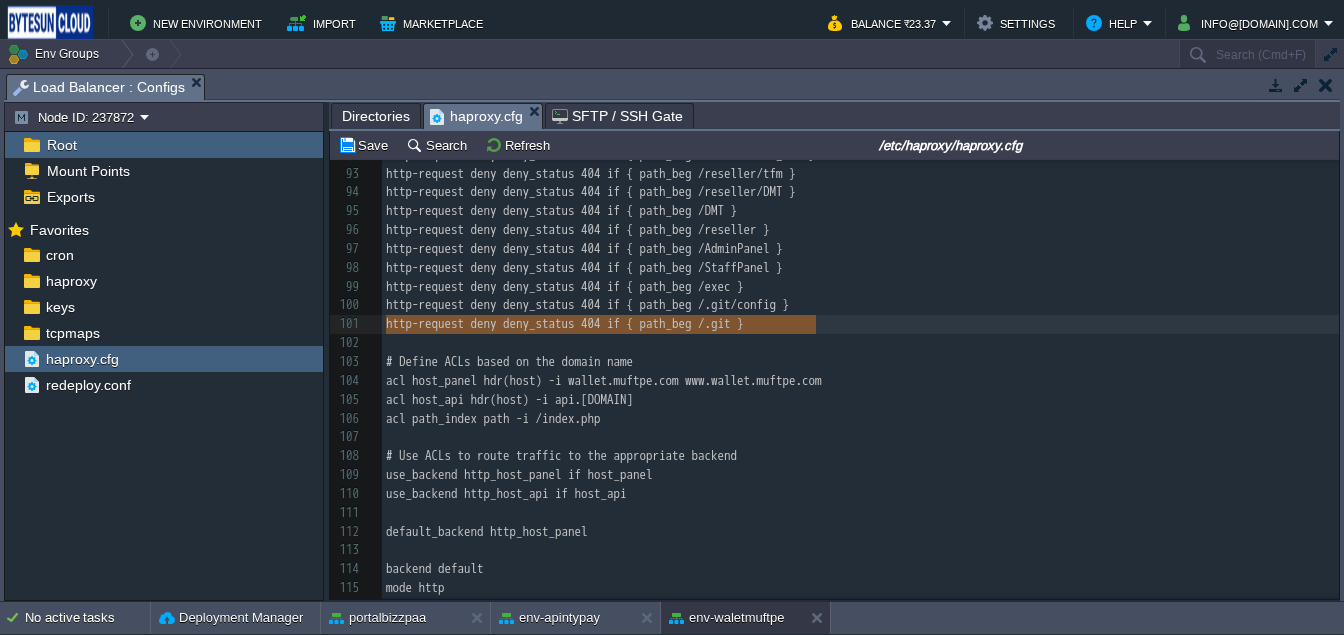 drag, startPoint x: 386, startPoint y: 328, endPoint x: 864, endPoint y: 326, distance: 478.00418 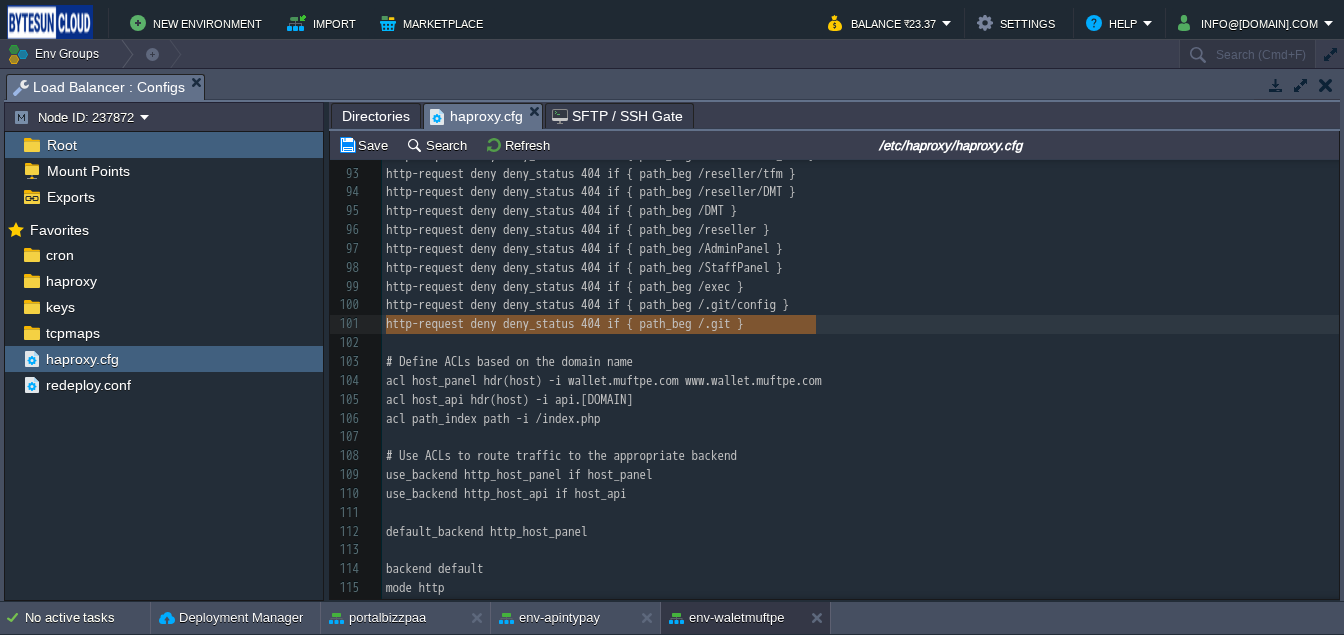 click on "acl path_index path -i /index.php" at bounding box center (860, 419) 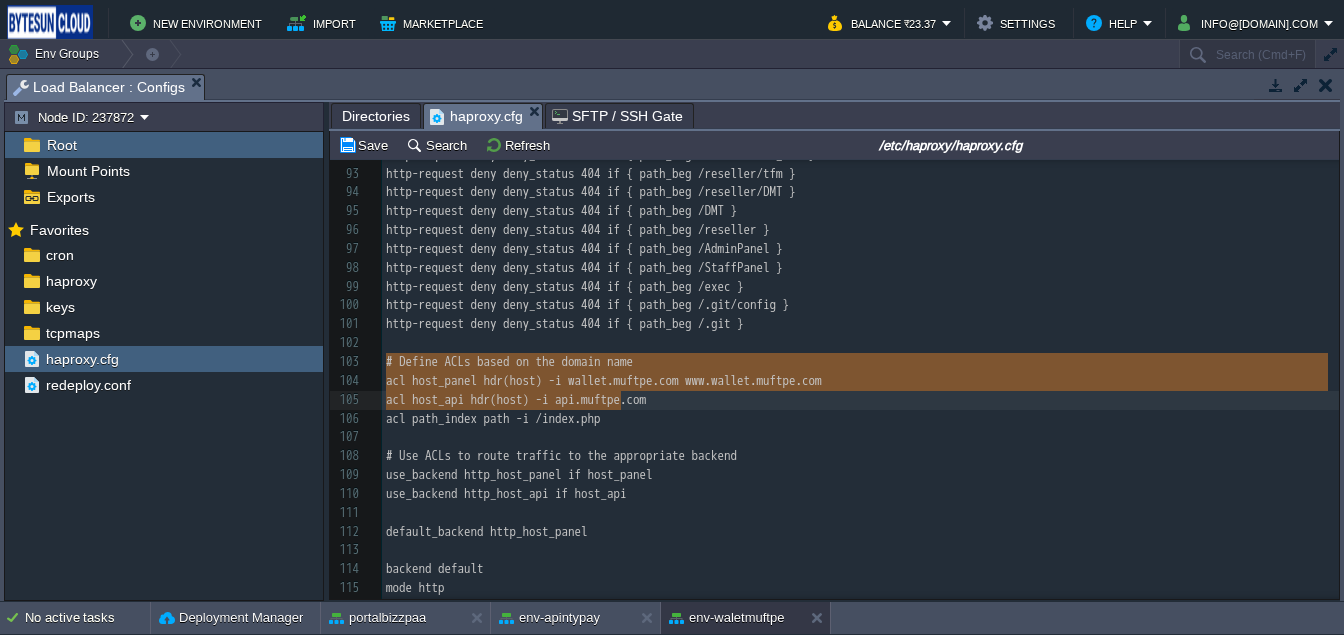 type on "# Define ACLs based on the domain name
acl host_panel hdr(host) -i [DOMAIN] [DOMAIN]
acl host_api hdr(host) -i api.[DOMAIN]
acl path_index path -i /index.php" 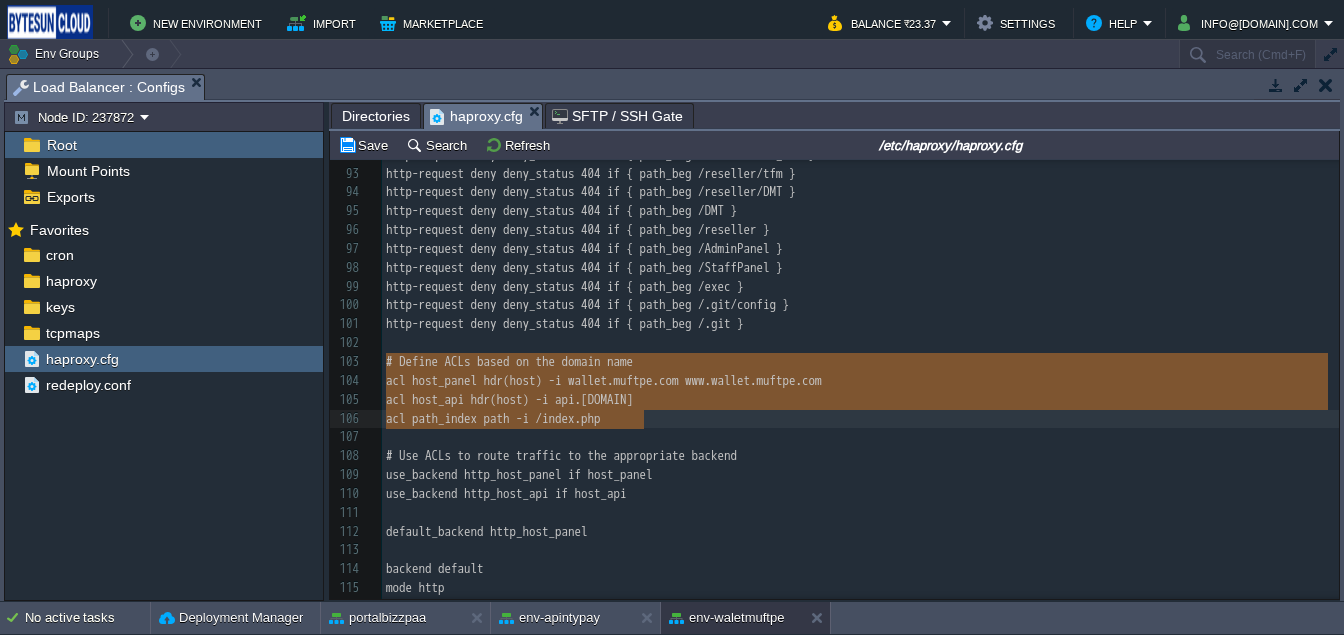 drag, startPoint x: 387, startPoint y: 362, endPoint x: 659, endPoint y: 419, distance: 277.90826 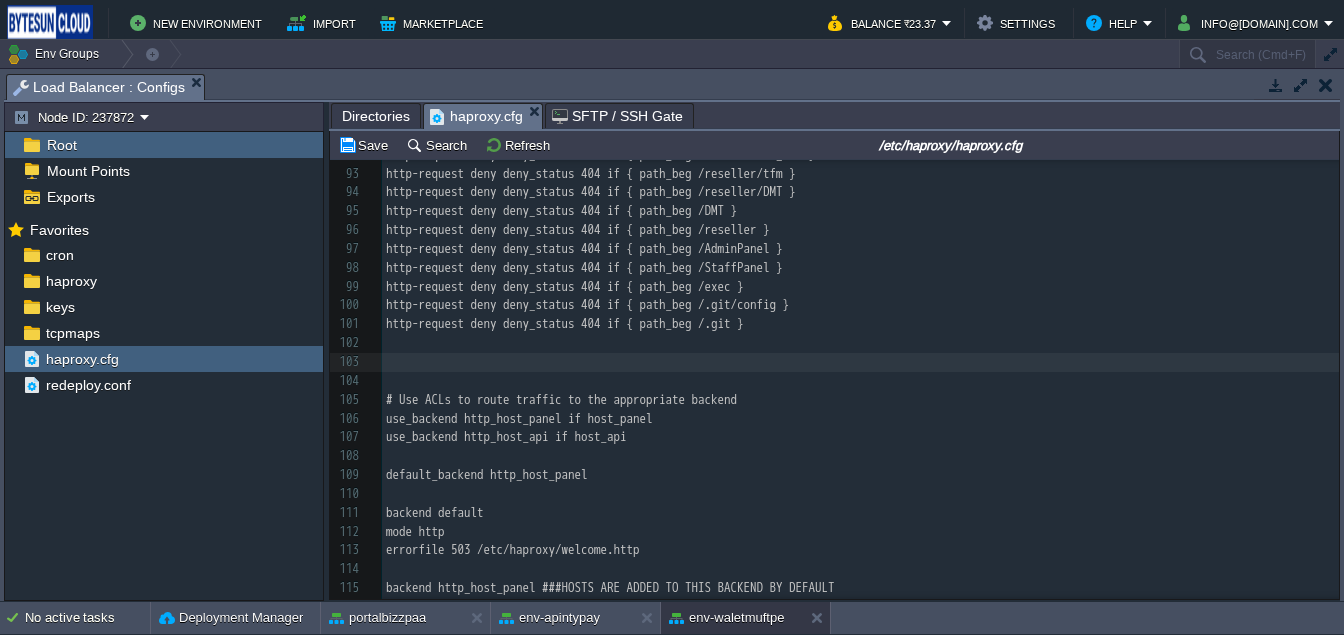 scroll, scrollTop: 1769, scrollLeft: 0, axis: vertical 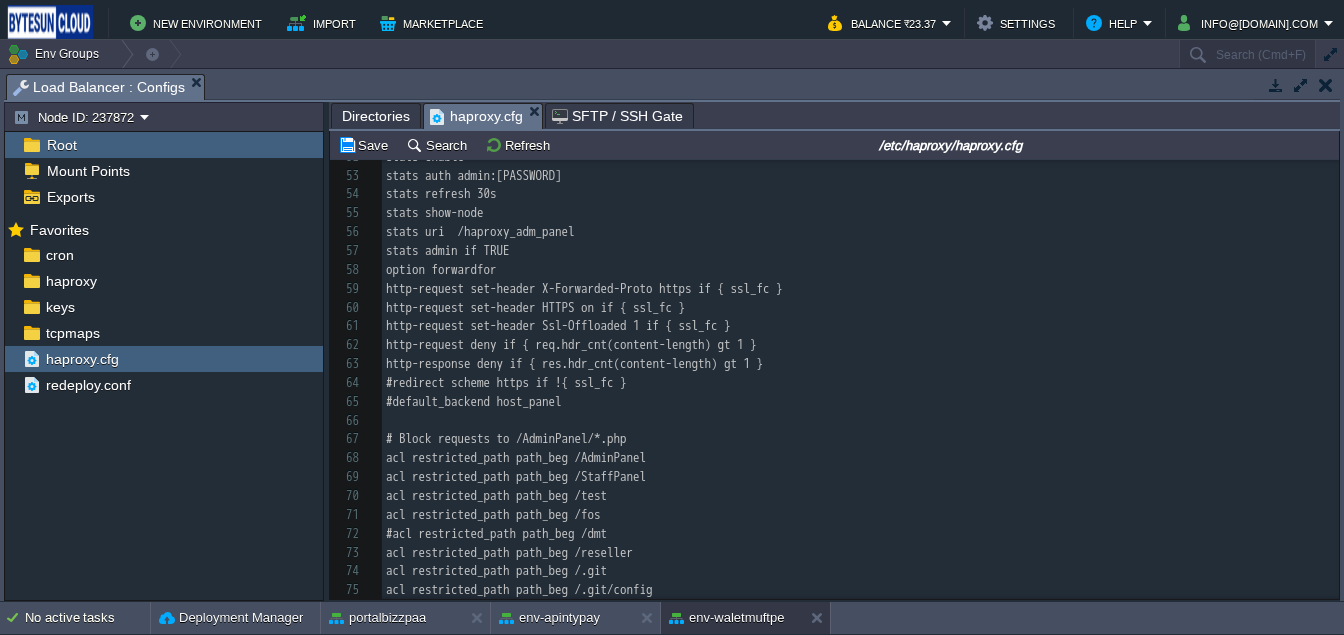 click on "​" at bounding box center (860, 421) 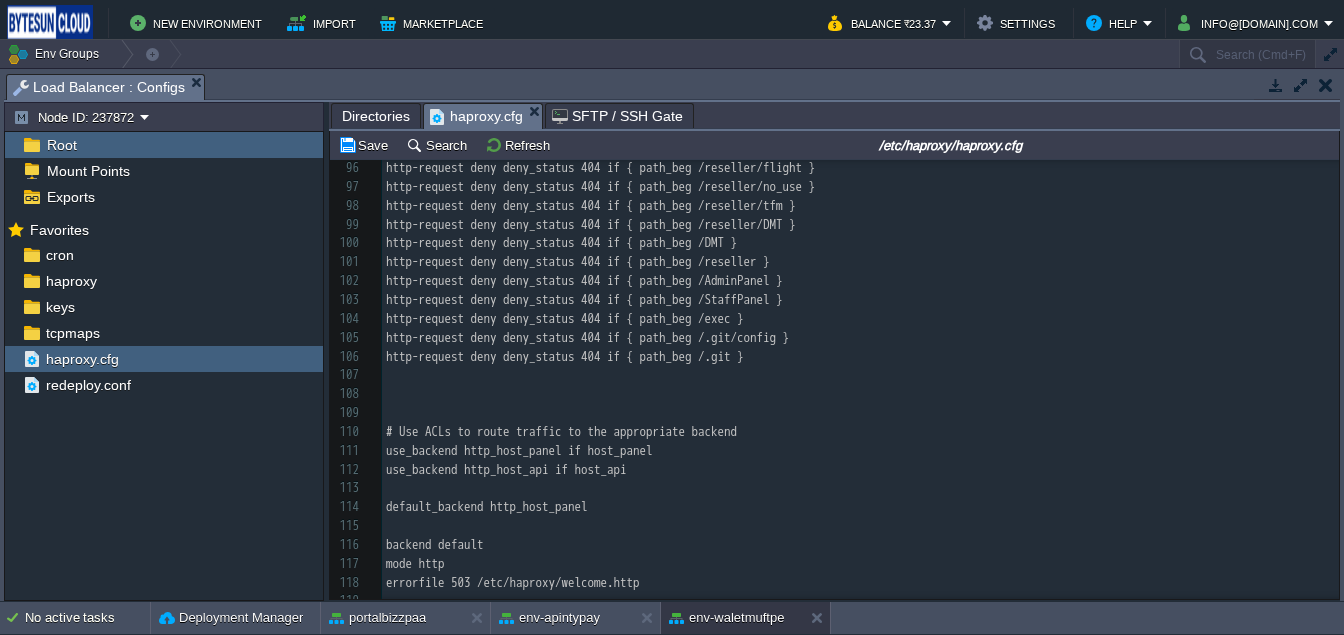 click on "​" at bounding box center (860, 375) 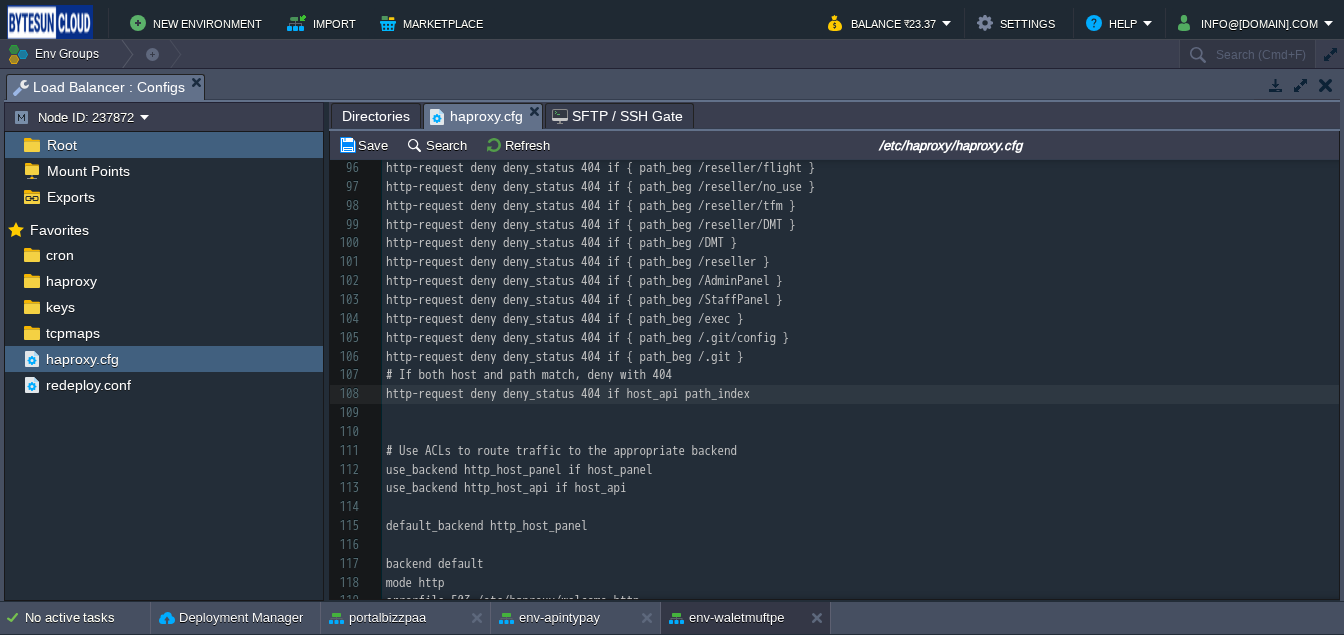 click on "x #### MAKE CHANGES HERE ONLY IF YOU REALLY KNOW WHAT YOU ARE DOING #####   66 ​ 69 acl host_api hdr(host) -i api.[DOMAIN] 70 acl path_index path -i /index.php 71 ​ 72 # Block requests to /AdminPanel/*.php 73 acl restricted_path path_beg /AdminPanel 74 acl restricted_path path_beg /StaffPanel 75 acl restricted_path path_beg /test 76 acl restricted_path path_beg /fos 77 #acl restricted_path path_beg /dmt 78 acl restricted_path path_beg /reseller 79 acl restricted_path path_beg /.git 80 acl restricted_path path_beg /.git/config 81 acl restricted_path path_beg /ecollect 82 acl restricted_path path_beg /ecollectionapi 83 acl restricted_path path_beg /login___ 84 acl restricted_path path_beg /distributor-----__ 85 #acl php_extension path_end .php 86 http-request deny deny_status 404 if restricted_path  87 ​ 88 # Block /StaffPanel and everything inside it with 404 89 acl is_staffpanel path_reg ^/StaffPanel(/|$) 90 http-request deny deny_status 404 if is_staffpanel 91 ​ 92 93 94 95 96 97 98 99 100 101 102" at bounding box center [860, 224] 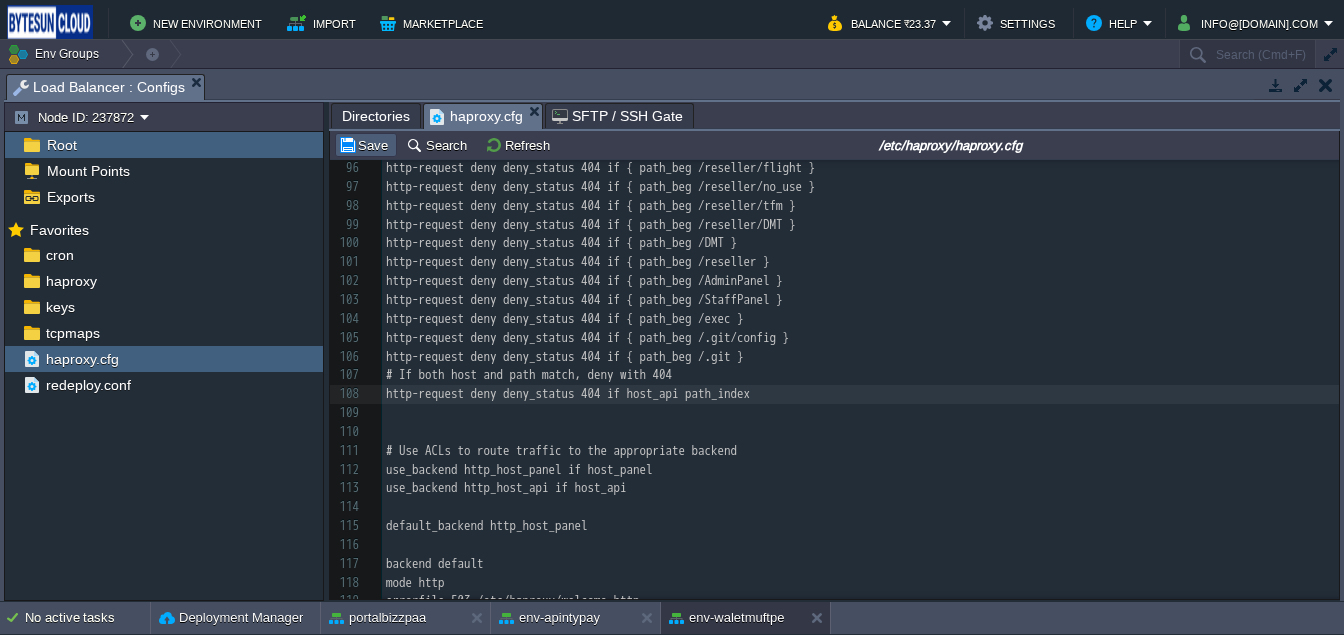 click on "Save" at bounding box center (366, 145) 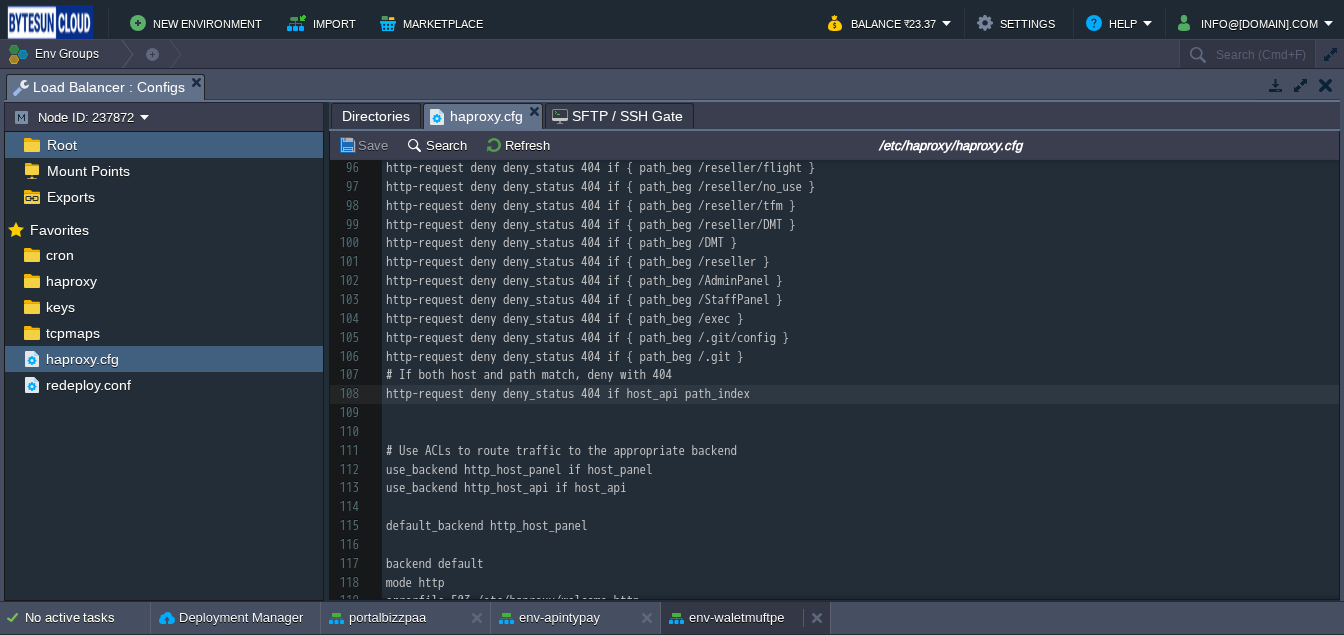 click on "env-waletmuftpe" at bounding box center (726, 618) 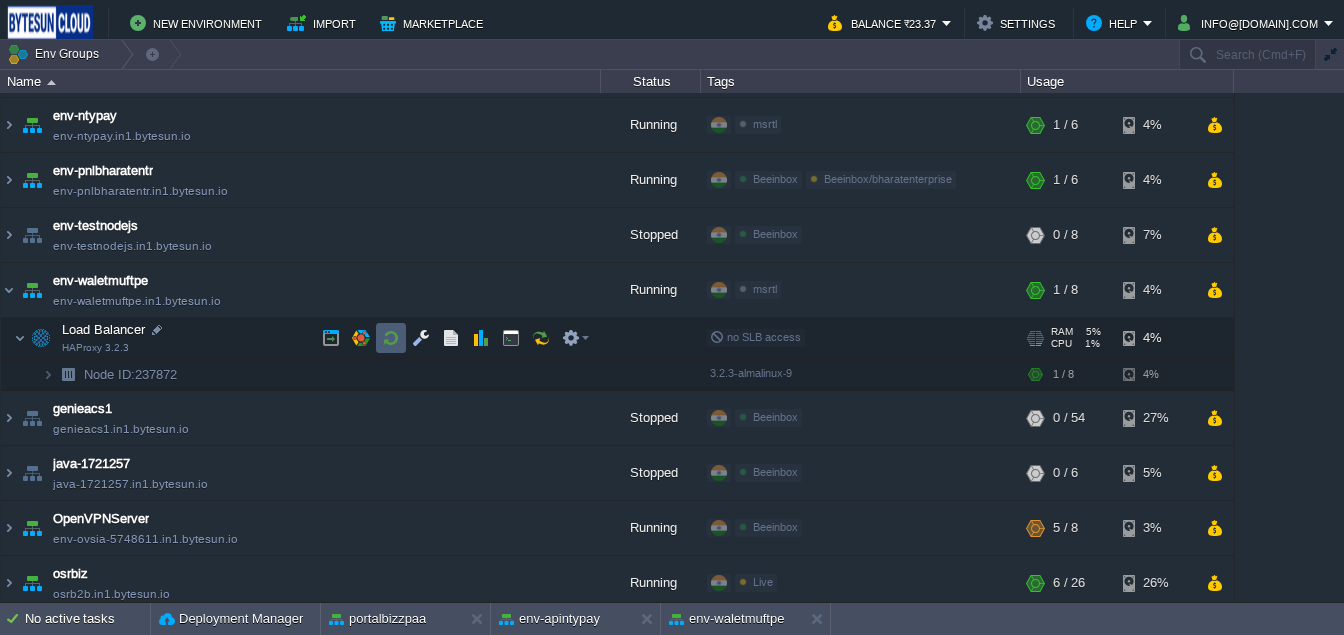 click at bounding box center [391, 338] 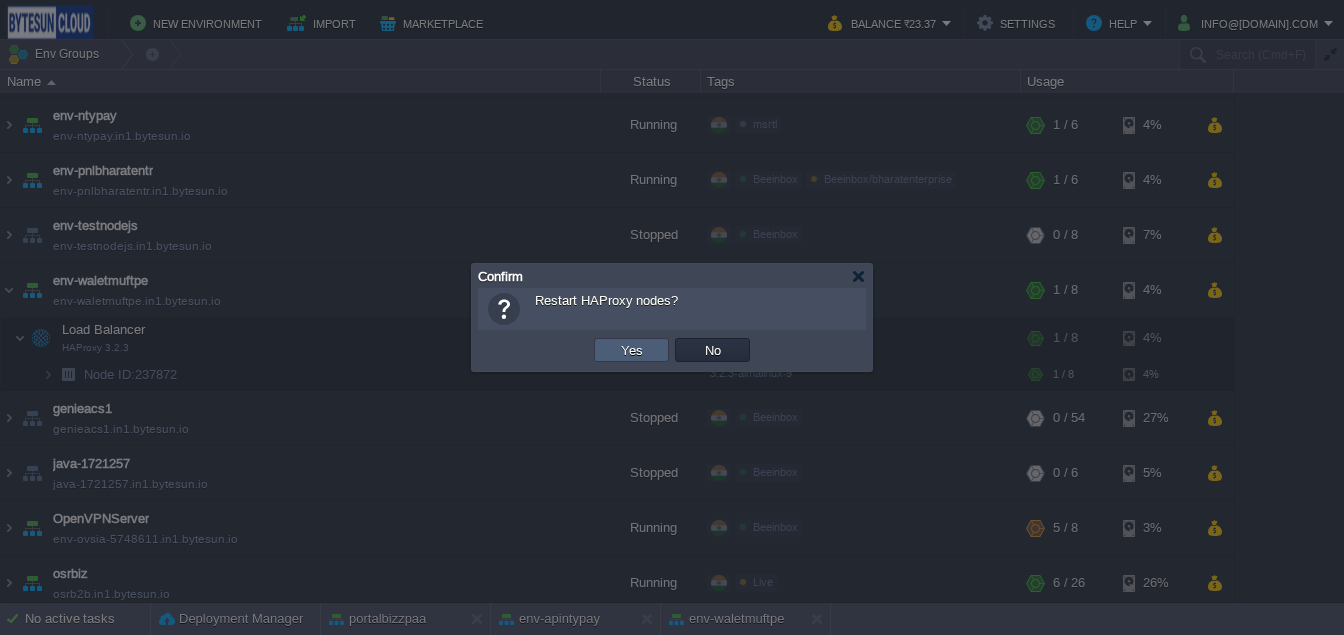 click on "Yes" at bounding box center (631, 350) 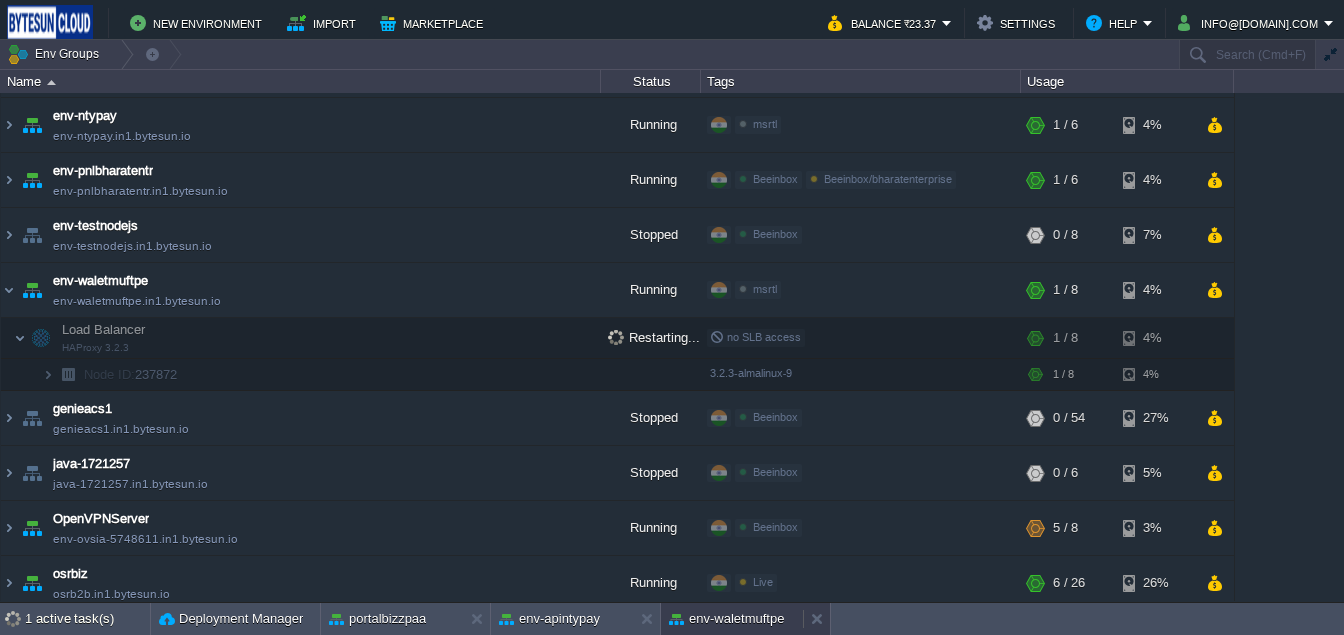 click on "env-waletmuftpe" at bounding box center [726, 619] 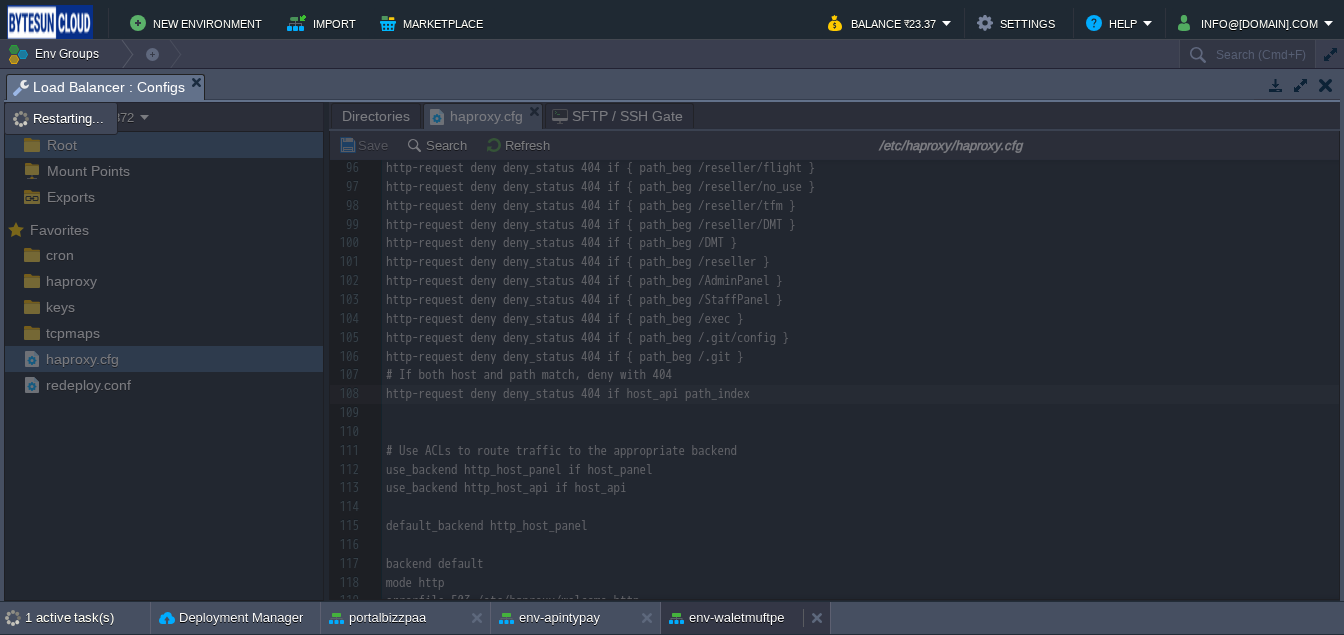 click on "env-waletmuftpe" at bounding box center [726, 618] 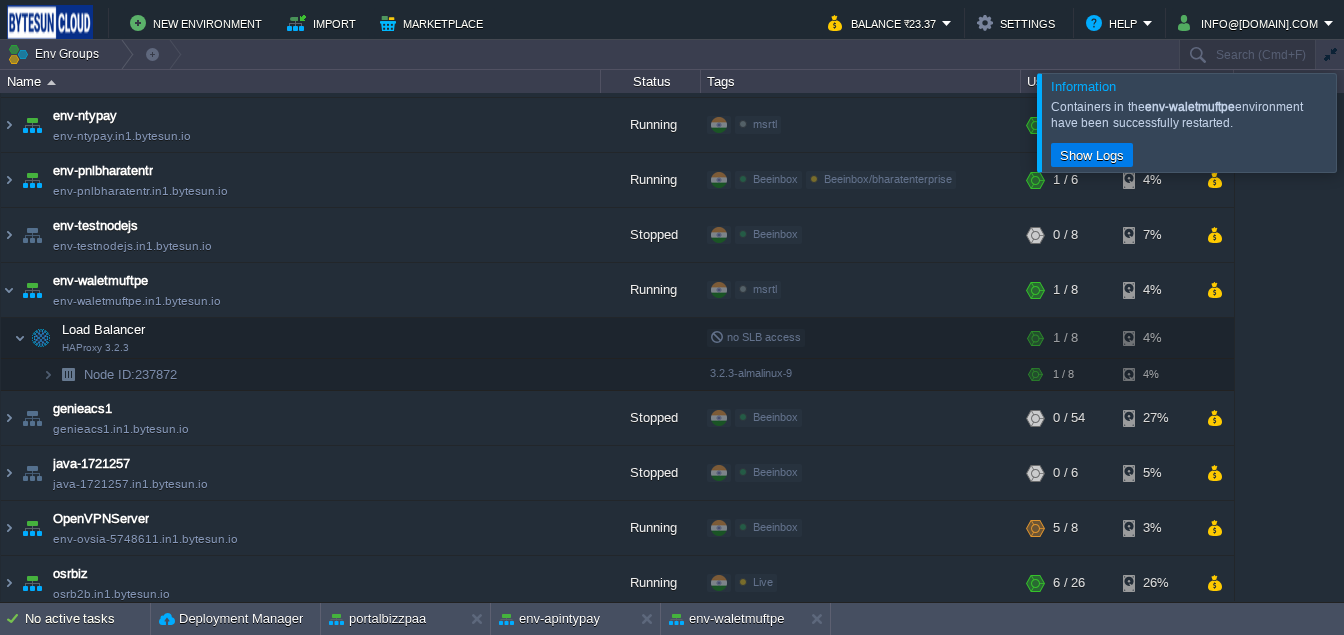 click at bounding box center [1368, 122] 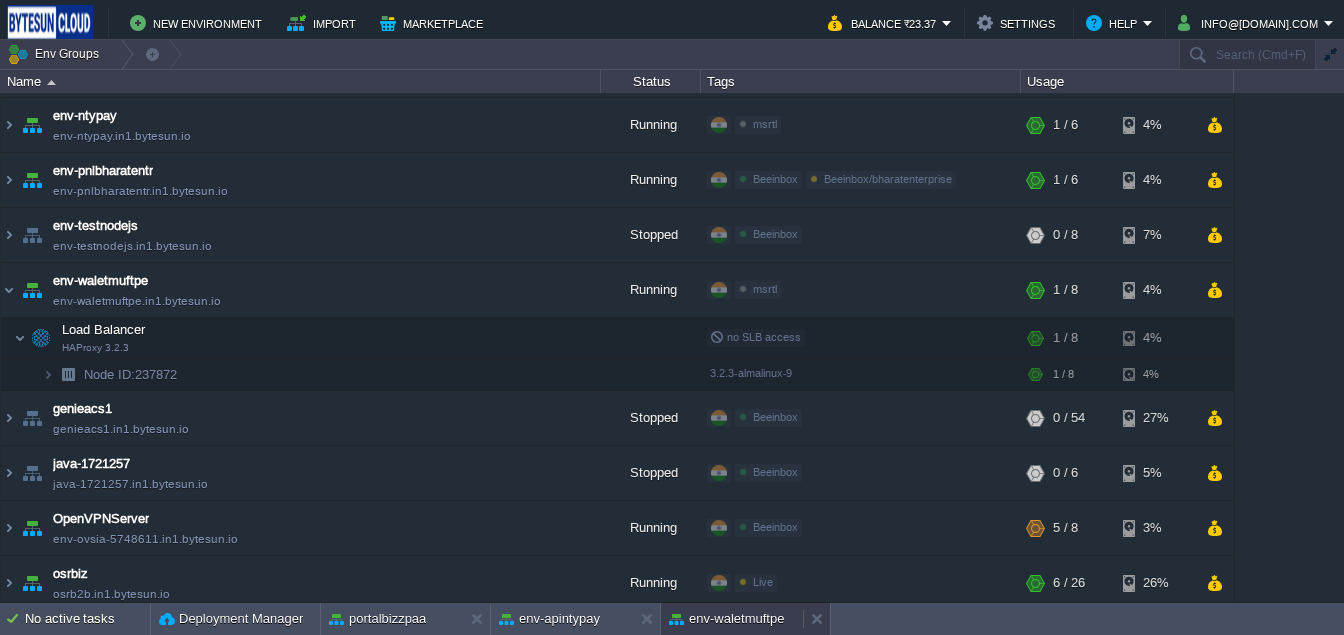 click on "env-waletmuftpe" at bounding box center [726, 619] 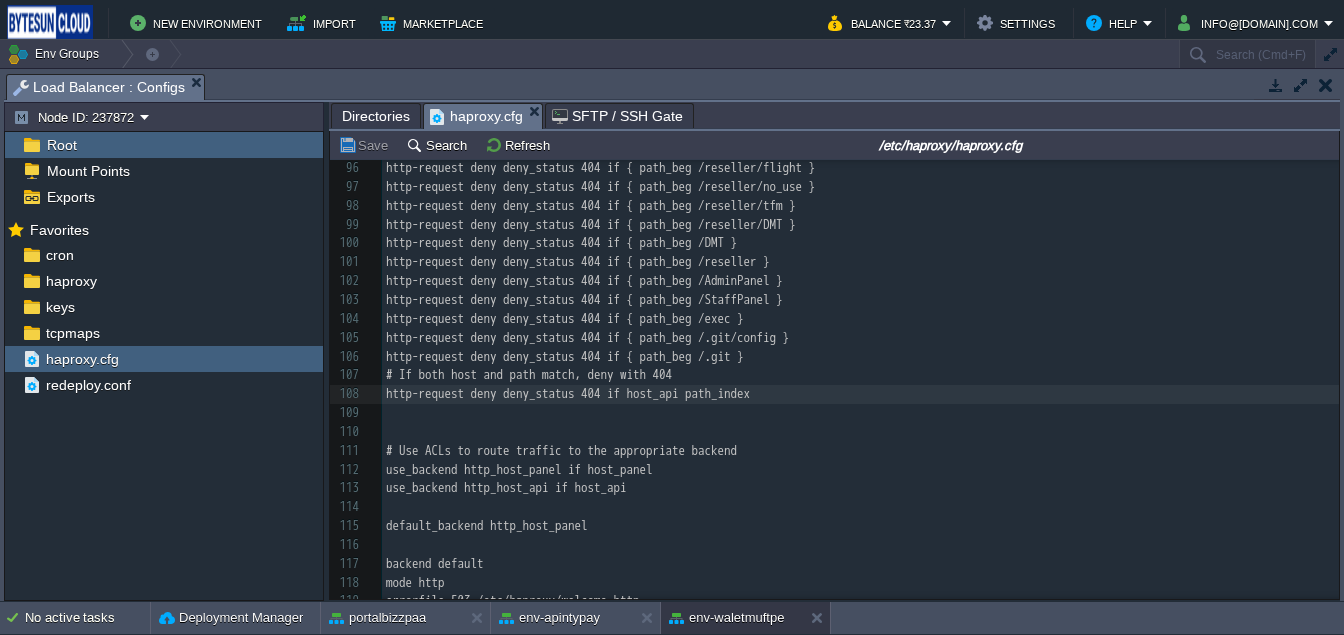 click on "x #### MAKE CHANGES HERE ONLY IF YOU REALLY KNOW WHAT YOU ARE DOING #####   66 ​ 69 acl host_api hdr(host) -i api.[DOMAIN] 70 acl path_index path -i /index.php 71 ​ 72 # Block requests to /AdminPanel/*.php 73 acl restricted_path path_beg /AdminPanel 74 acl restricted_path path_beg /StaffPanel 75 acl restricted_path path_beg /test 76 acl restricted_path path_beg /fos 77 #acl restricted_path path_beg /dmt 78 acl restricted_path path_beg /reseller 79 acl restricted_path path_beg /.git 80 acl restricted_path path_beg /.git/config 81 acl restricted_path path_beg /ecollect 82 acl restricted_path path_beg /ecollectionapi 83 acl restricted_path path_beg /login___ 84 acl restricted_path path_beg /distributor-----__ 85 #acl php_extension path_end .php 86 http-request deny deny_status 404 if restricted_path  87 ​ 88 # Block /StaffPanel and everything inside it with 404 89 acl is_staffpanel path_reg ^/StaffPanel(/|$) 90 http-request deny deny_status 404 if is_staffpanel 91 ​ 92 93 94 95 96 97 98 99 100 101 102" at bounding box center [860, 224] 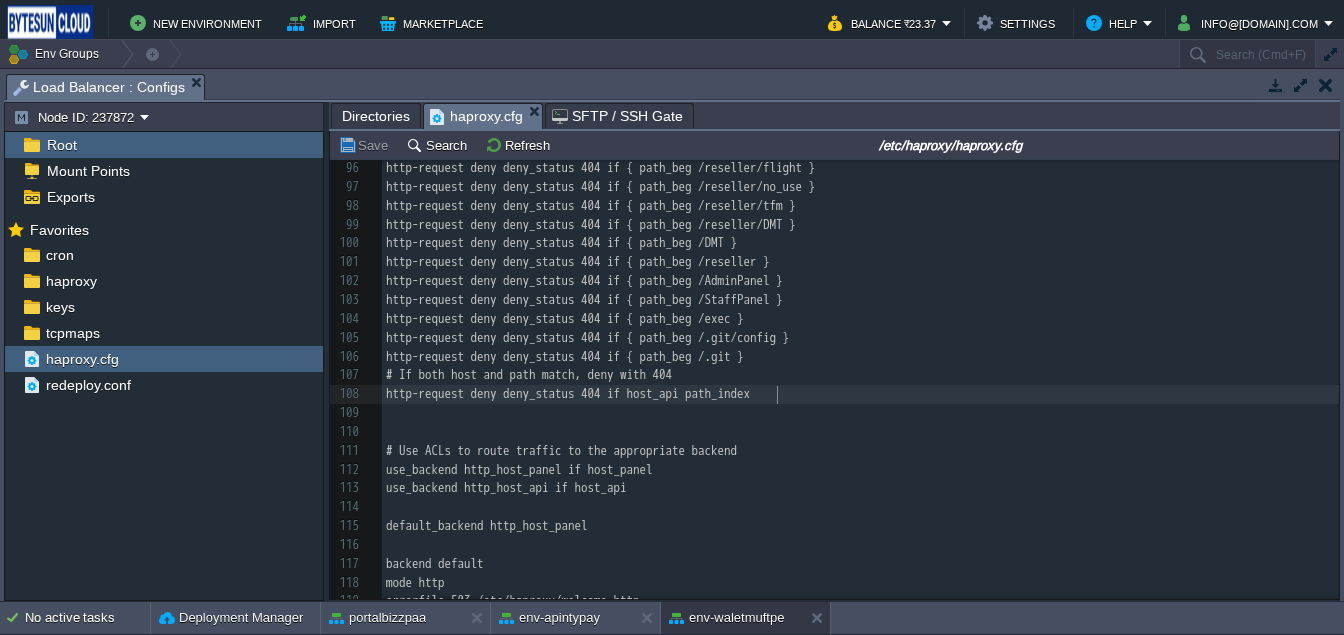 scroll, scrollTop: 1706, scrollLeft: 0, axis: vertical 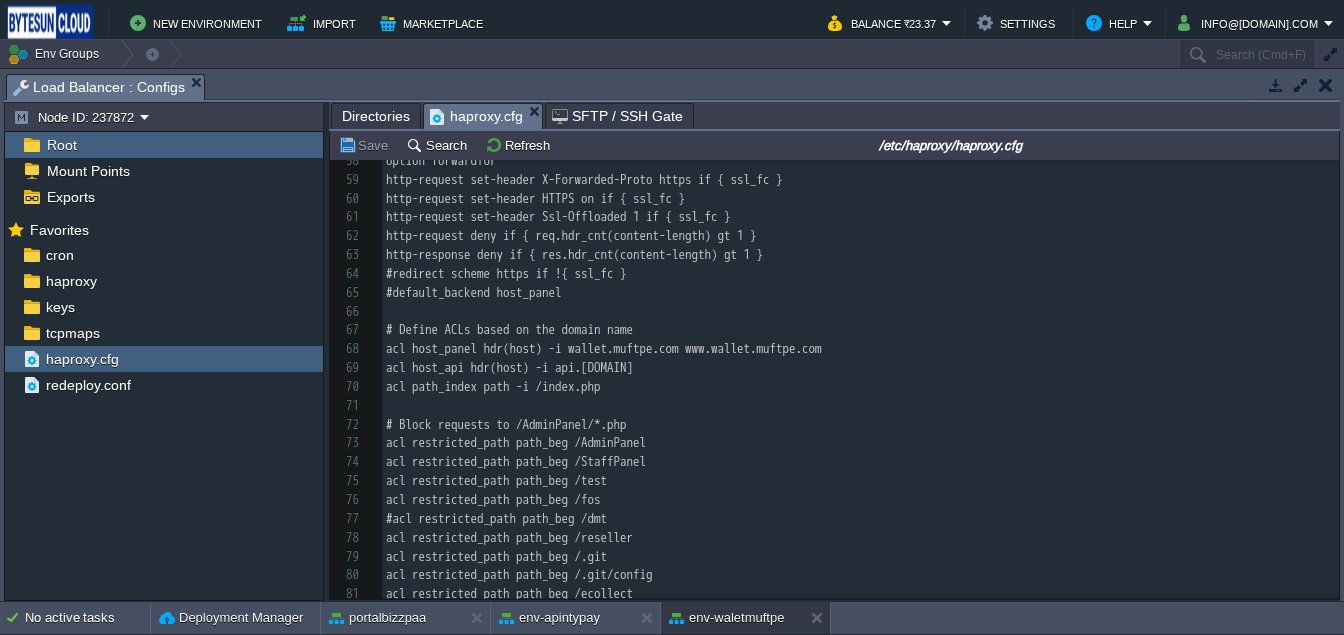 click on "acl path_index path -i /index.php" at bounding box center (860, 387) 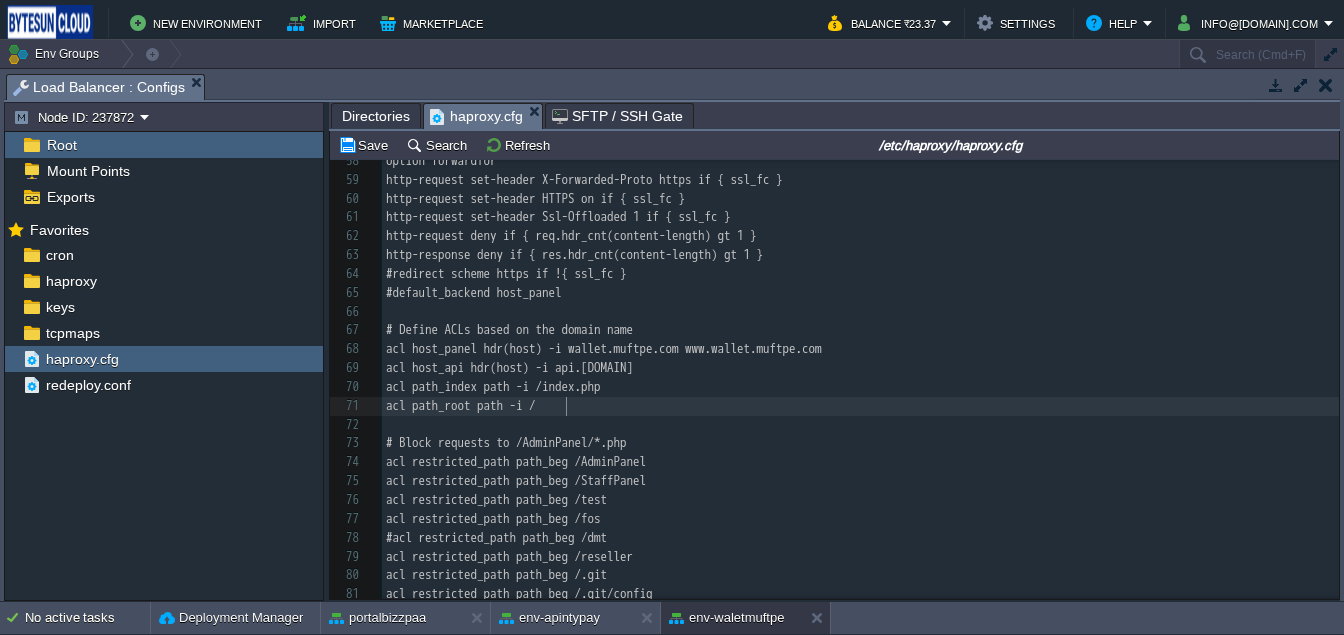 scroll, scrollTop: 1300, scrollLeft: 0, axis: vertical 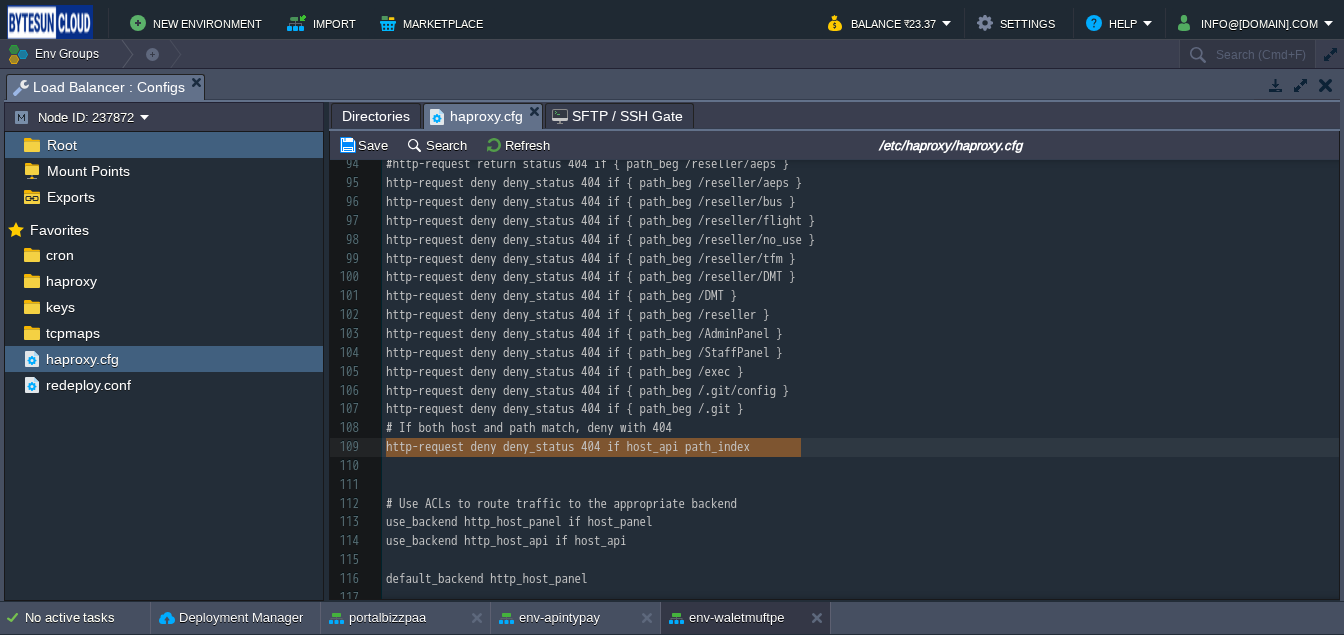 type on "http-request deny deny_status 404 if host_api path_index" 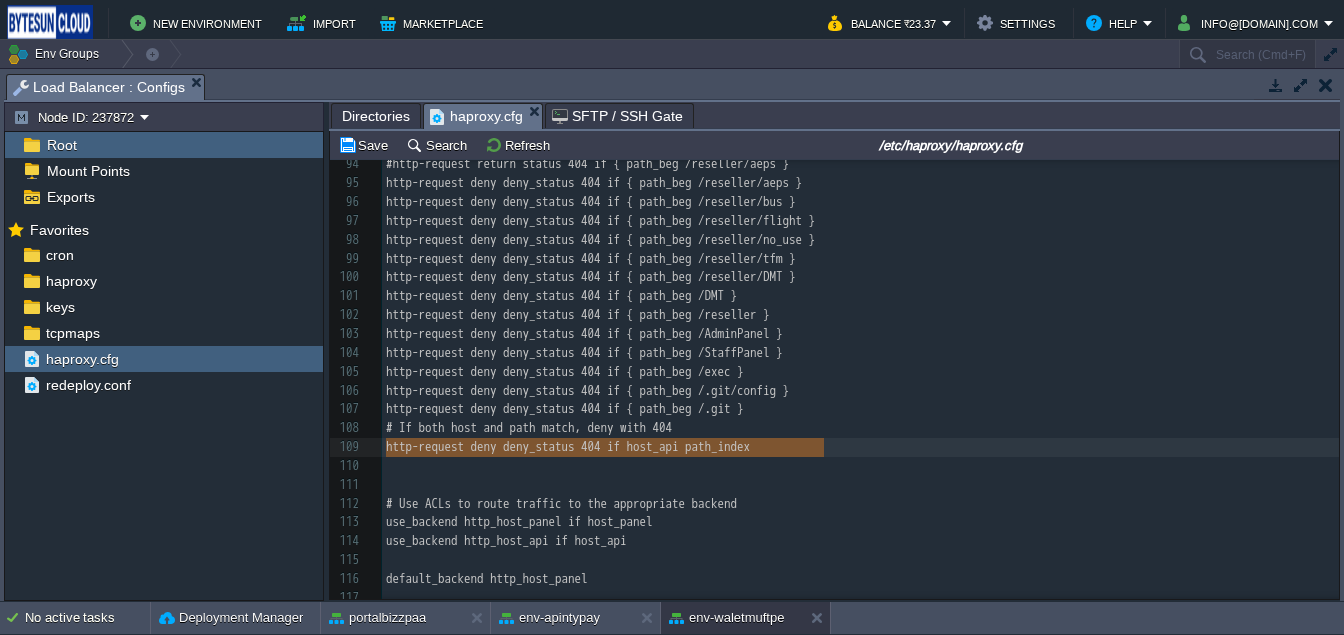 drag, startPoint x: 389, startPoint y: 453, endPoint x: 838, endPoint y: 447, distance: 449.0401 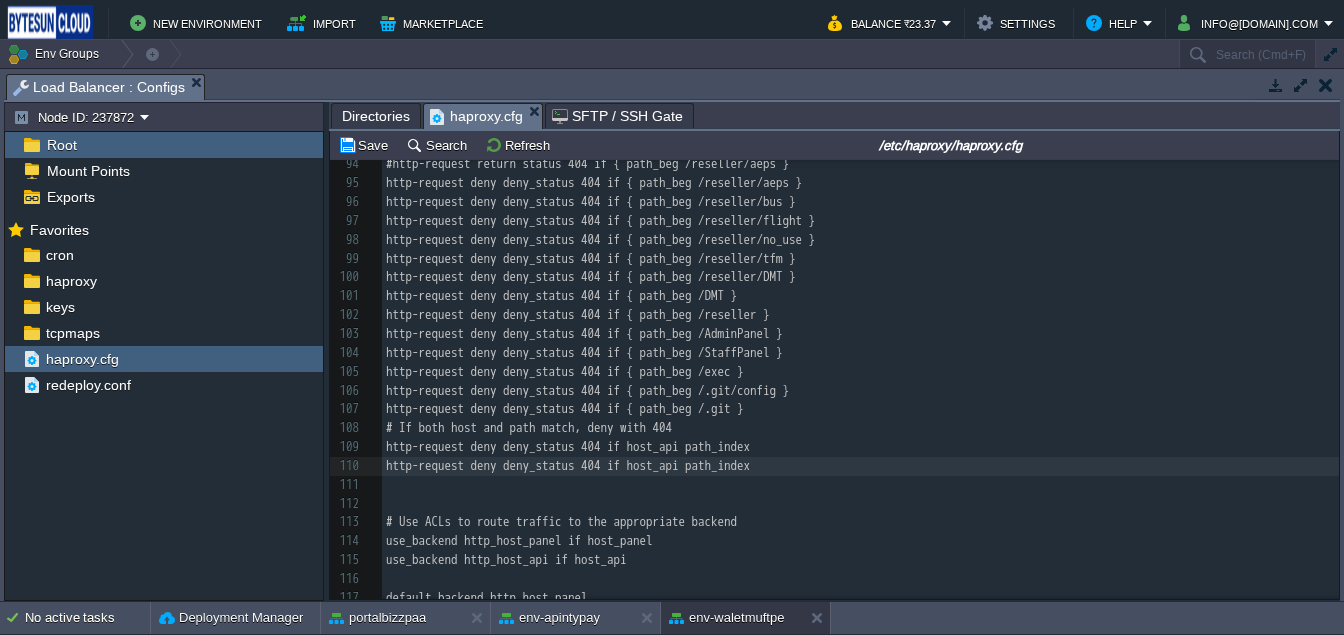 scroll, scrollTop: 1669, scrollLeft: 0, axis: vertical 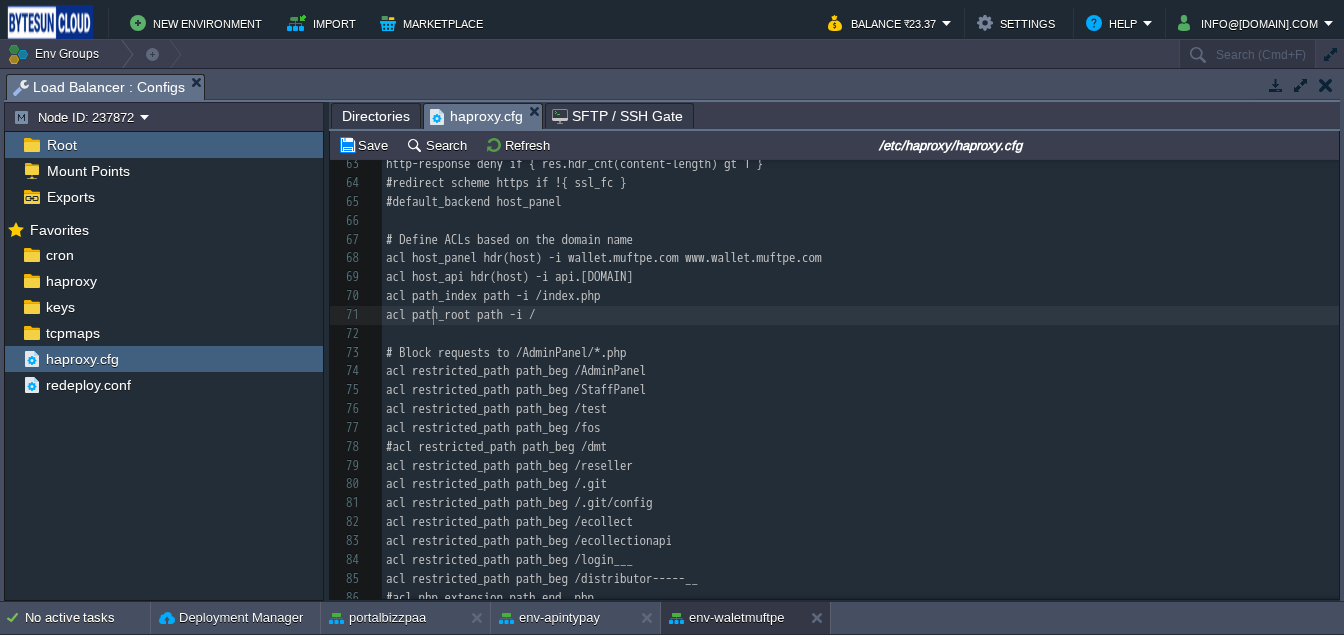 click on "x http-request deny deny_status 404 if host_api path_index   53 stats auth admin:MSLsmg03229 54 stats refresh 30s 55 stats show-node 56 stats uri  /haproxy_adm_panel 57 stats admin if TRUE 58 option forwardfor 59 http-request set-header X-Forwarded-Proto https if { ssl_fc } 60 http-request set-header HTTPS on if { ssl_fc } 61 http-request set-header Ssl-Offloaded 1 if { ssl_fc } 62 http-request deny if { req.hdr_cnt(content-length) gt 1 } 63 http-response deny if { res.hdr_cnt(content-length) gt 1 } 64 #redirect scheme https if !{ ssl_fc } 65 #default_backend host_panel  66 ​ 67 # Define ACLs based on the domain name 68 acl host_panel hdr(host) -i [DOMAIN] [DOMAIN] 69 acl host_api hdr(host) -i api.[DOMAIN] 70 acl path_index path -i /index.php 71 acl path_root path -i / 72 ​ 73 # Block requests to /AdminPanel/*.php 74 acl restricted_path path_beg /AdminPanel 75 acl restricted_path path_beg /StaffPanel 76 acl restricted_path path_beg /test 77 acl restricted_path path_beg /fos 78" at bounding box center [860, 438] 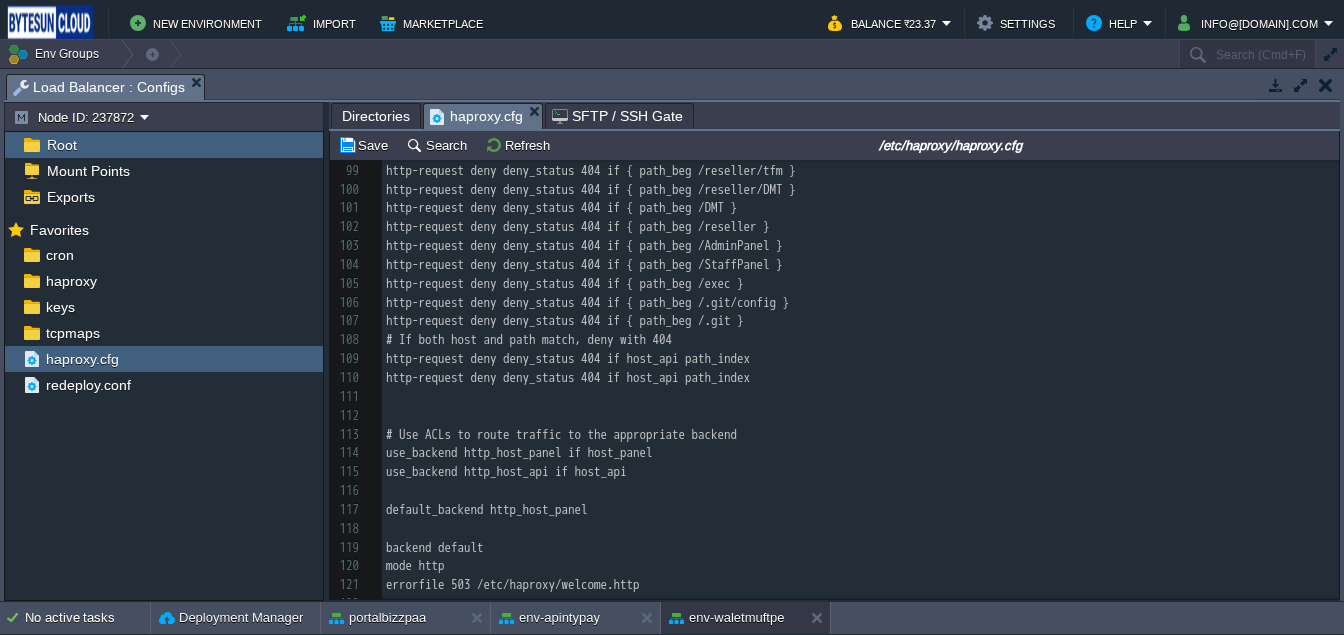 click on "x acl  path_root  path -i / 84 acl restricted_path path_beg /login___ 85 acl restricted_path path_beg /distributor-----__ 86 #acl php_extension path_end .php 87 http-request deny deny_status 404 if restricted_path  88 ​ 89 # Block /StaffPanel and everything inside it with 404 90 acl is_staffpanel path_reg ^/StaffPanel(/|$) 91 http-request deny deny_status 404 if is_staffpanel 92 ​ 93 # Return 404 for requests starting with /reseller/aeps 94 #http-request return status 404 if { path_beg /reseller/aeps } 95 http-request deny deny_status 404 if { path_beg /reseller/aeps } 96 http-request deny deny_status 404 if { path_beg /reseller/bus } 97 http-request deny deny_status 404 if { path_beg /reseller/flight } 98 http-request deny deny_status 404 if { path_beg /reseller/no_use } 99 http-request deny deny_status 404 if { path_beg /reseller/tfm } 100 http-request deny deny_status 404 if { path_beg /reseller/DMT } 101 http-request deny deny_status 404 if { path_beg /DMT } 102 103 104 105 106 107 108 109 110 111" at bounding box center (860, 284) 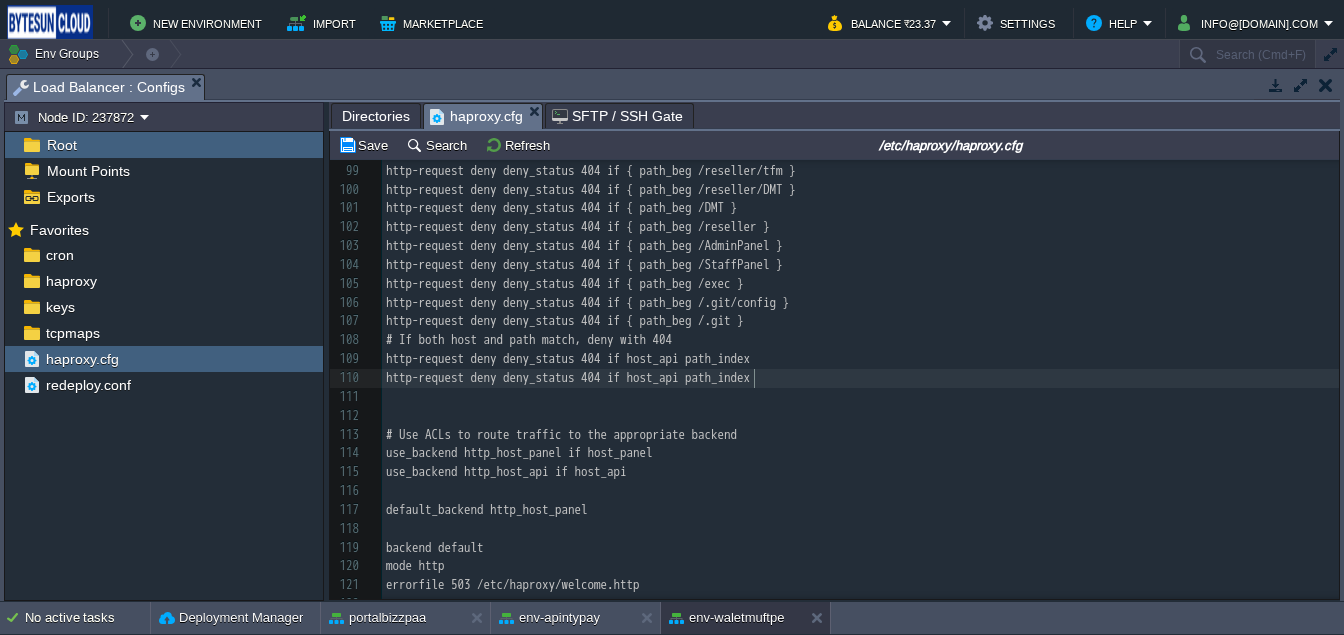 type on "path_index" 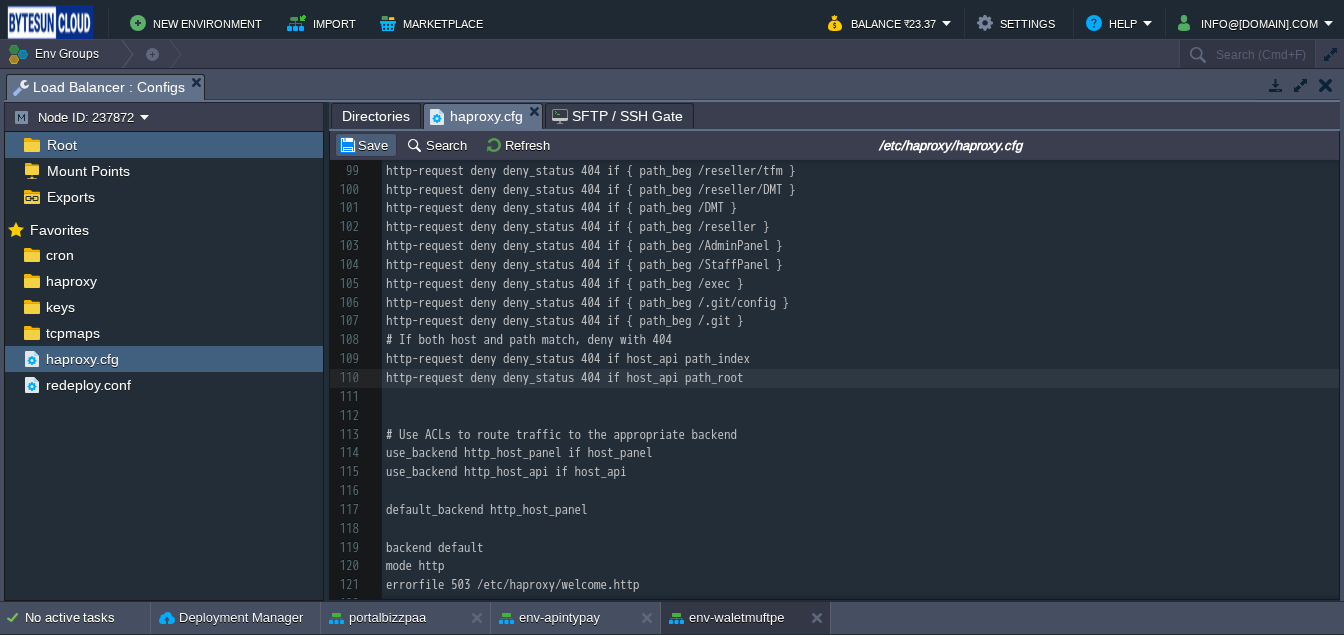 click on "Save" at bounding box center [366, 145] 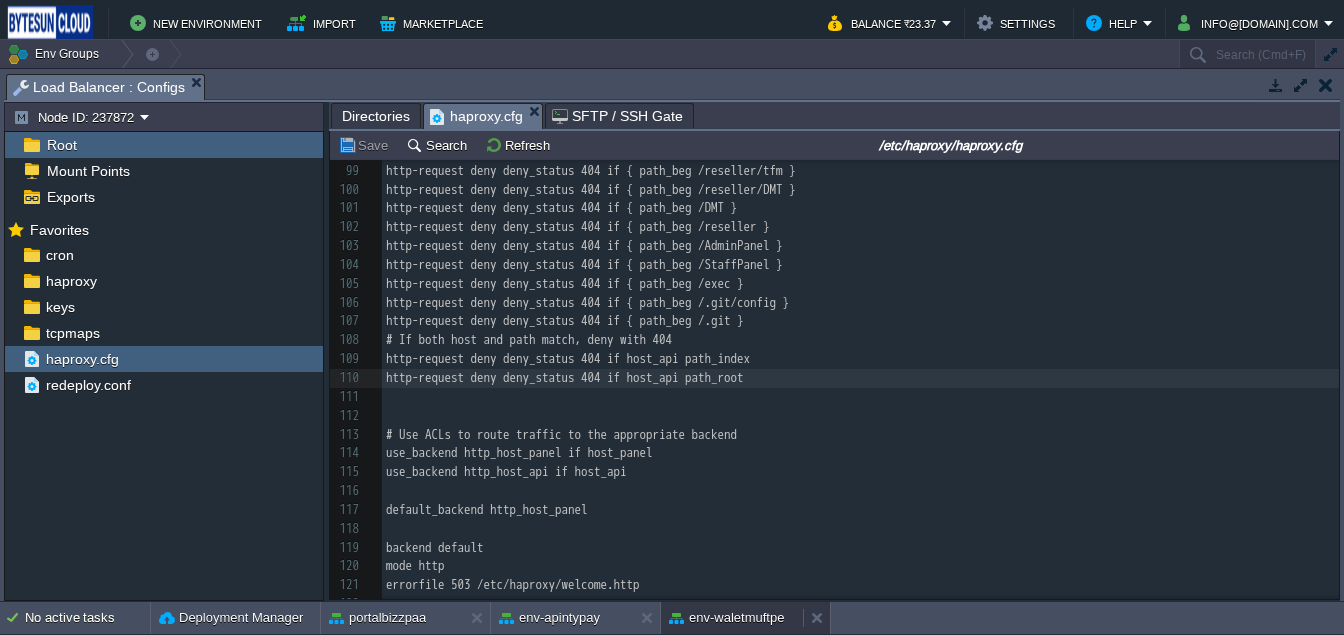 click on "env-waletmuftpe" at bounding box center (726, 618) 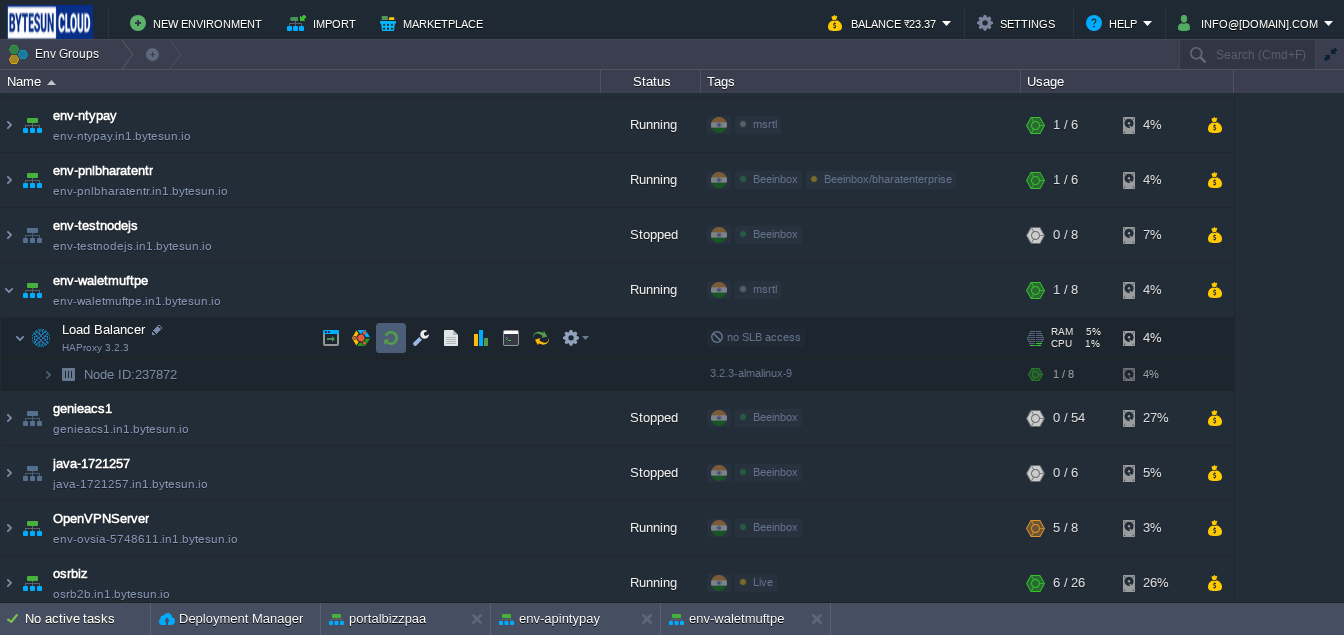 click at bounding box center [391, 338] 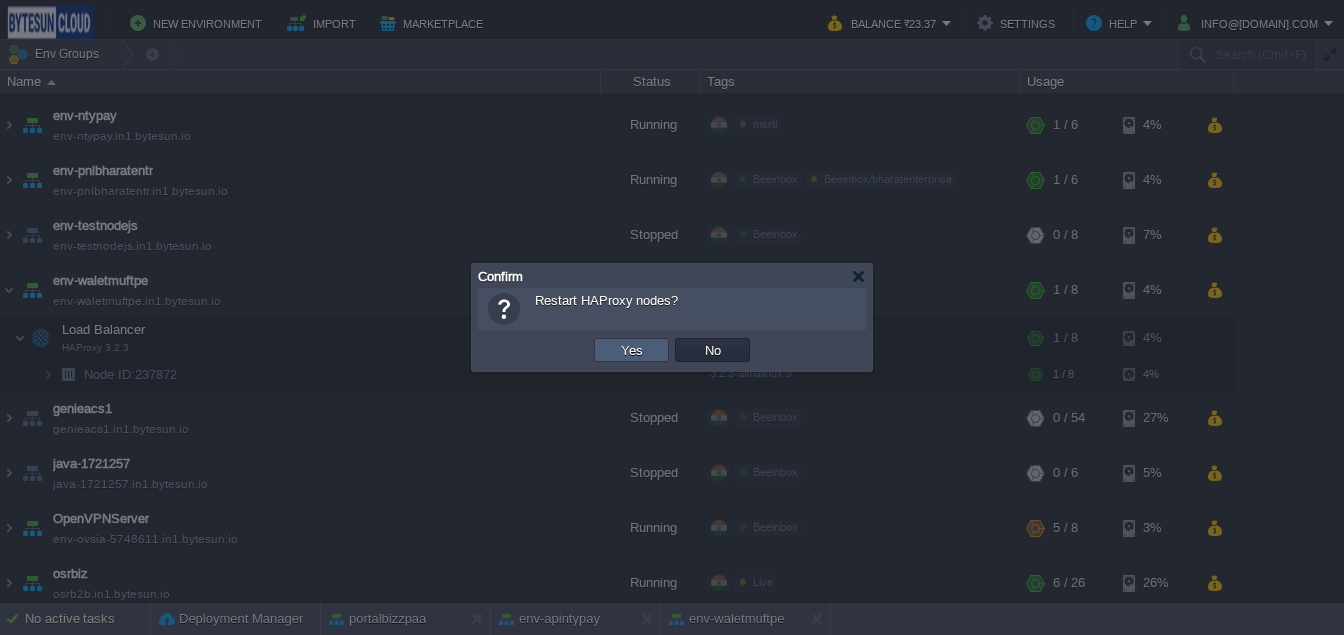 click on "Yes" at bounding box center [632, 350] 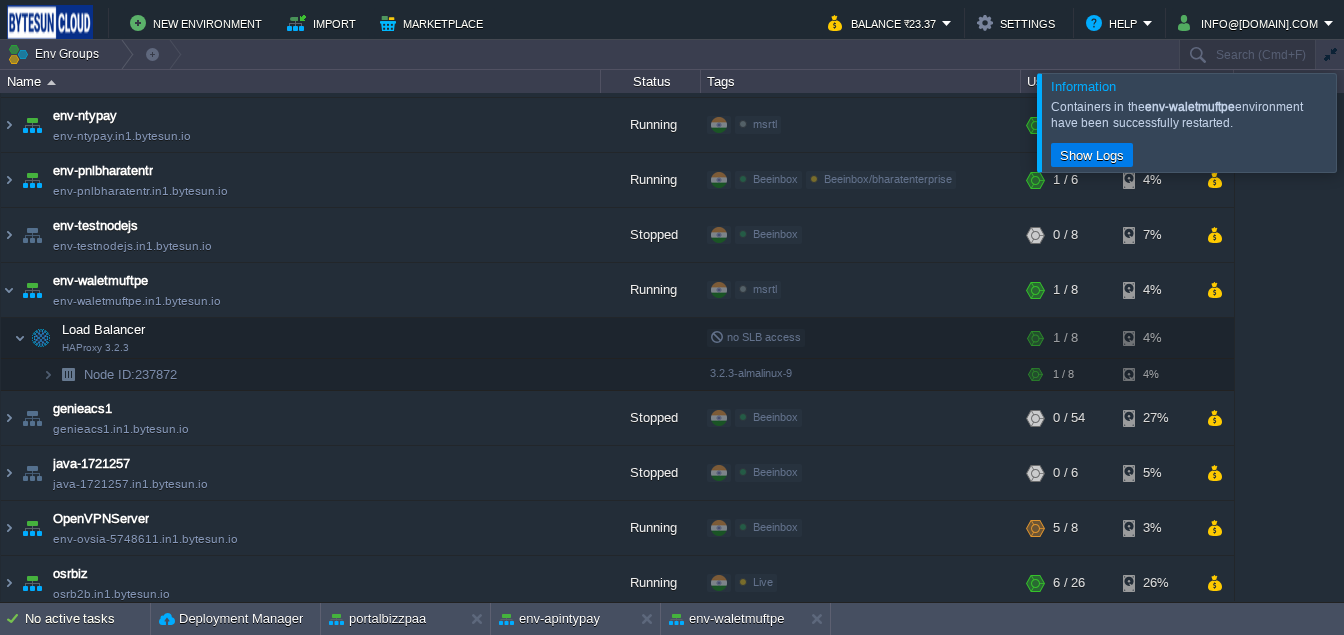 click at bounding box center [1368, 122] 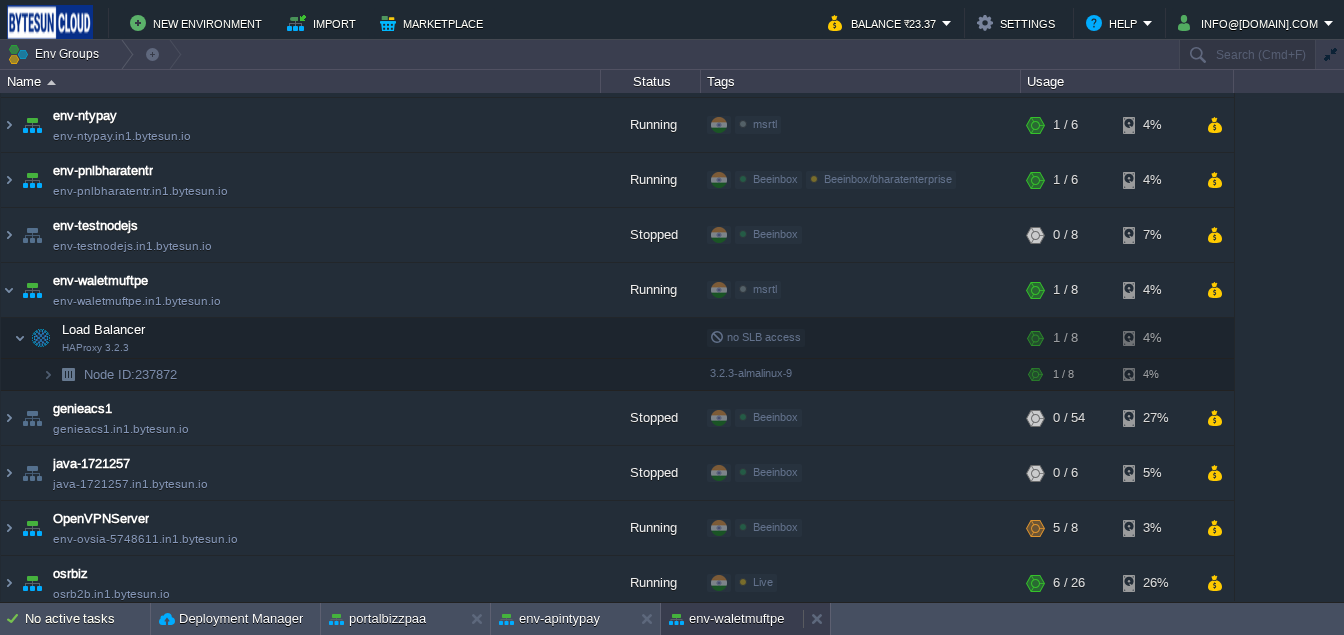 click on "env-waletmuftpe" at bounding box center [726, 619] 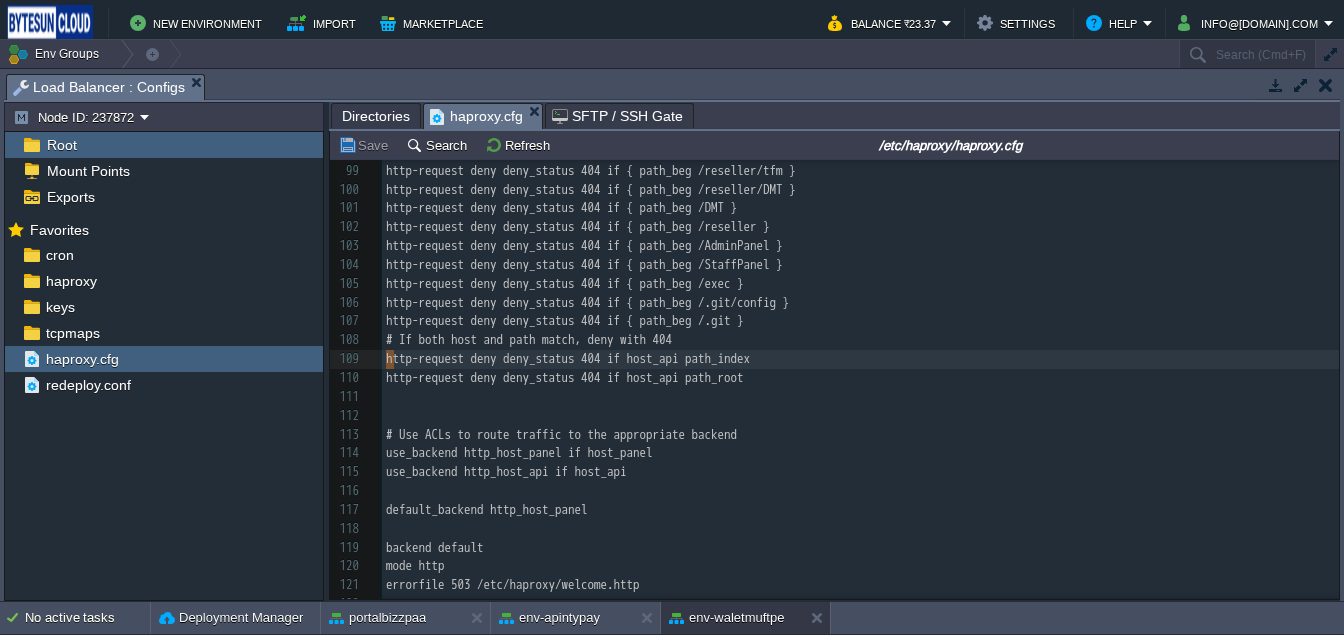 type on "http-request deny deny_status 404 if host_" 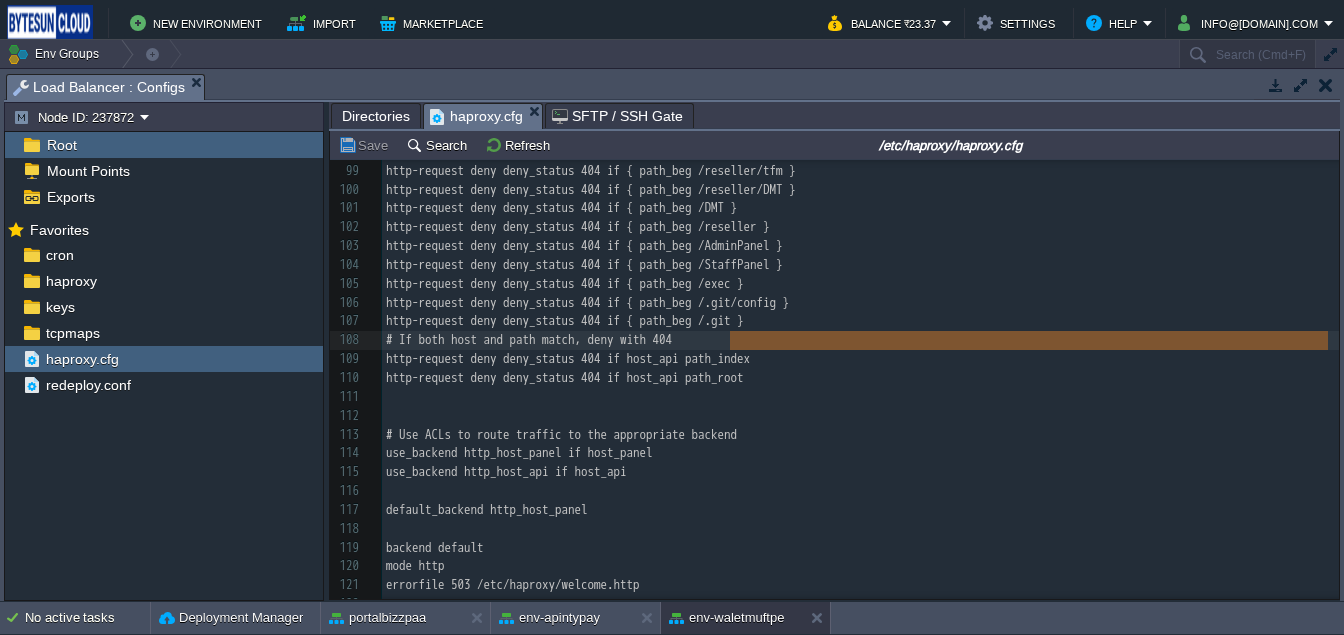 type on "http-request deny deny_status 404 if host_api path_index
http-request deny deny_status 404 if host_api path_root" 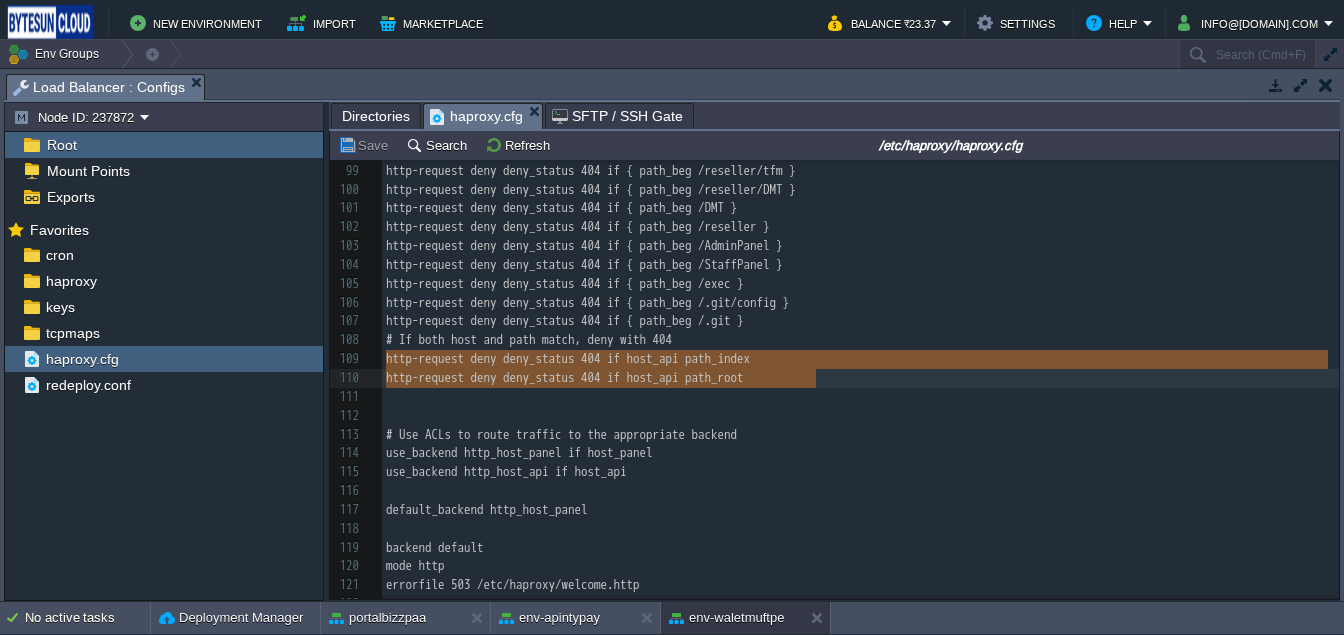 drag, startPoint x: 388, startPoint y: 363, endPoint x: 900, endPoint y: 382, distance: 512.3524 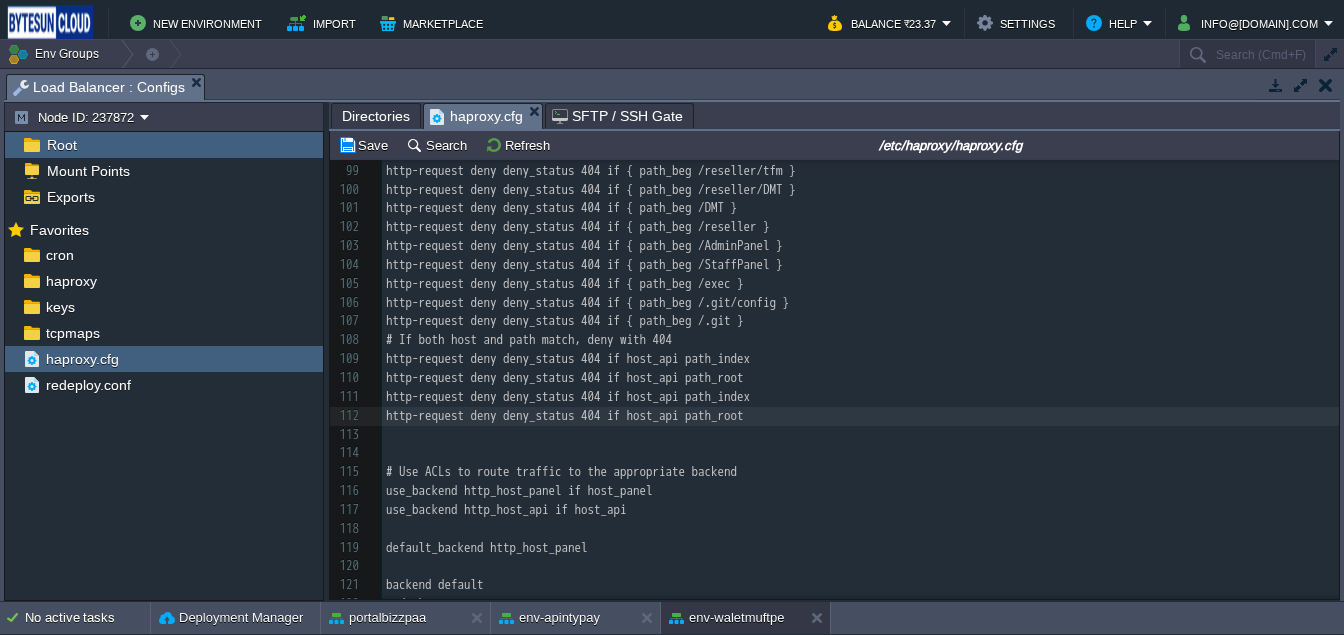 click on "http-request deny deny_status 404 if host_api path_root" at bounding box center [860, 378] 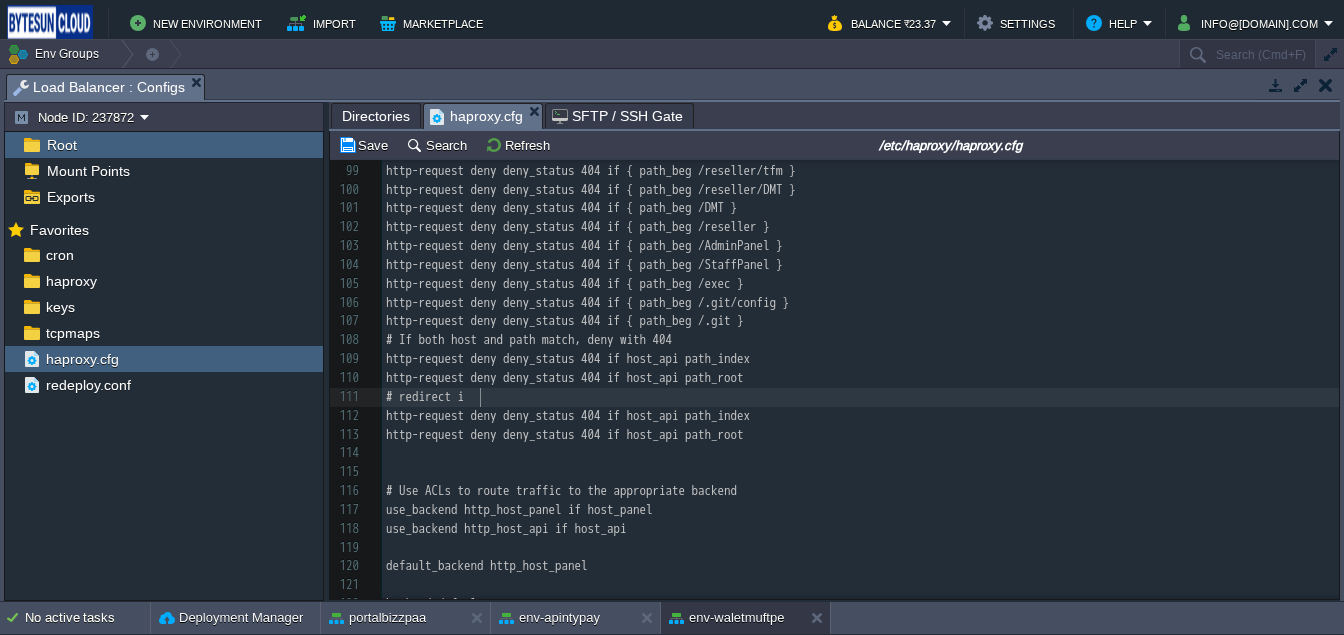 type on "# redirect ind" 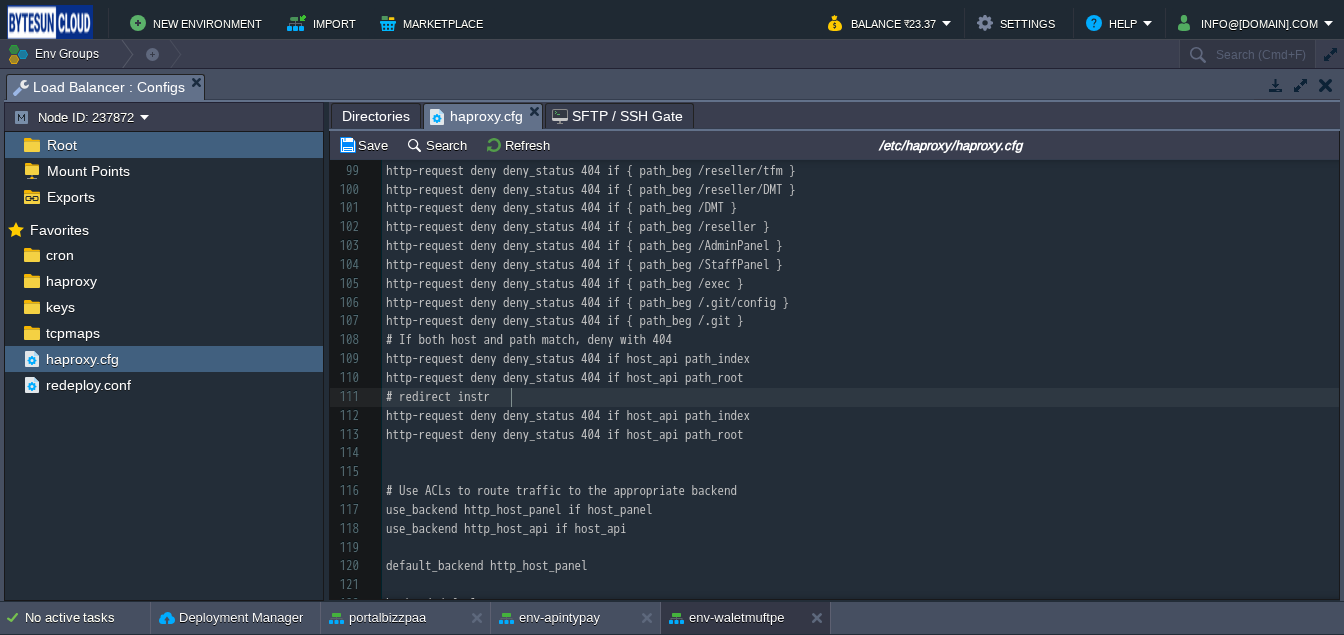 type on "stre" 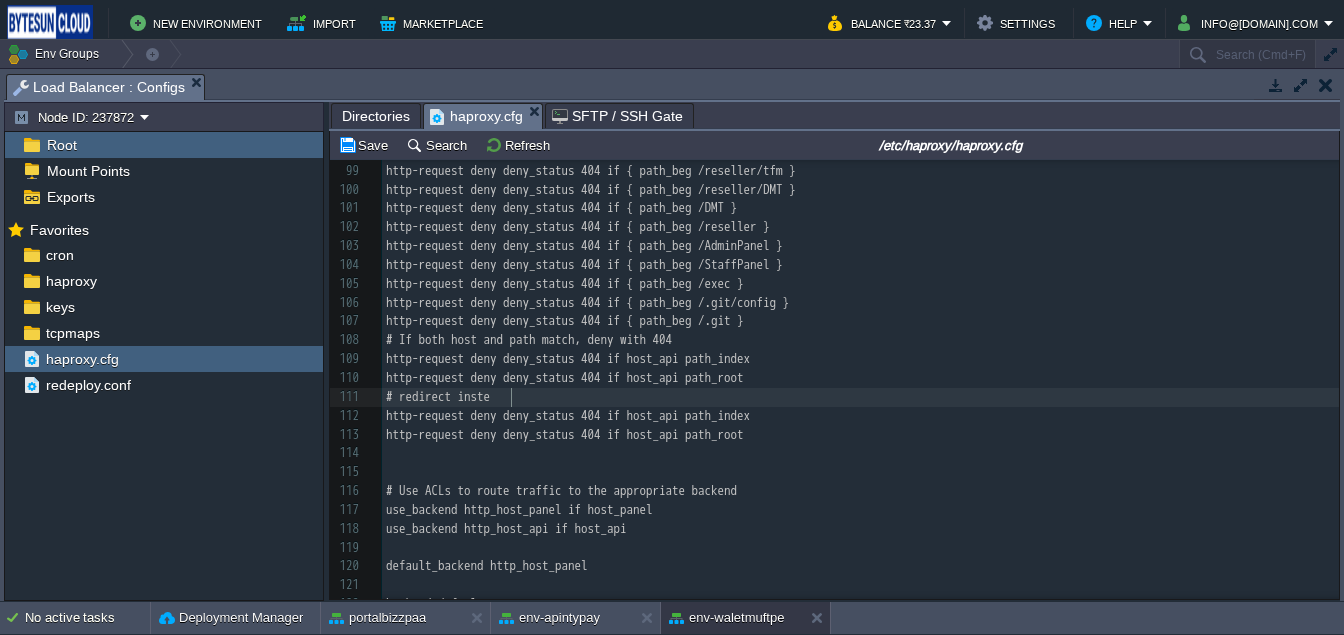 type on "ead" 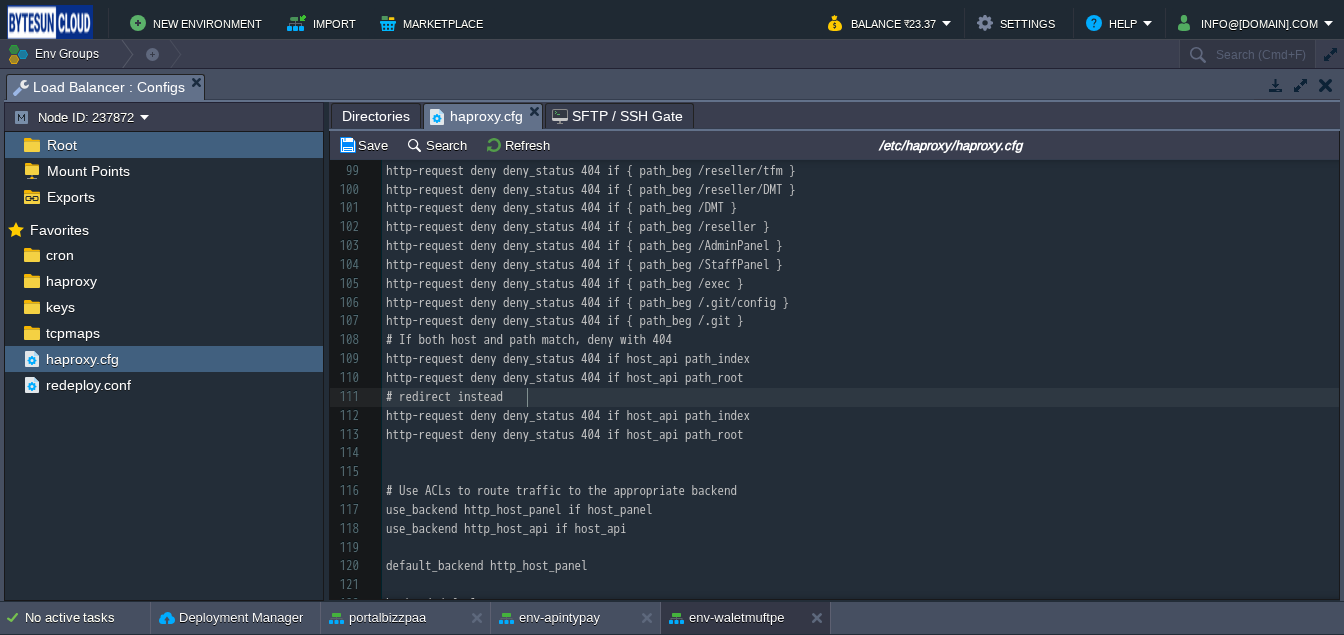 scroll, scrollTop: 6, scrollLeft: 22, axis: both 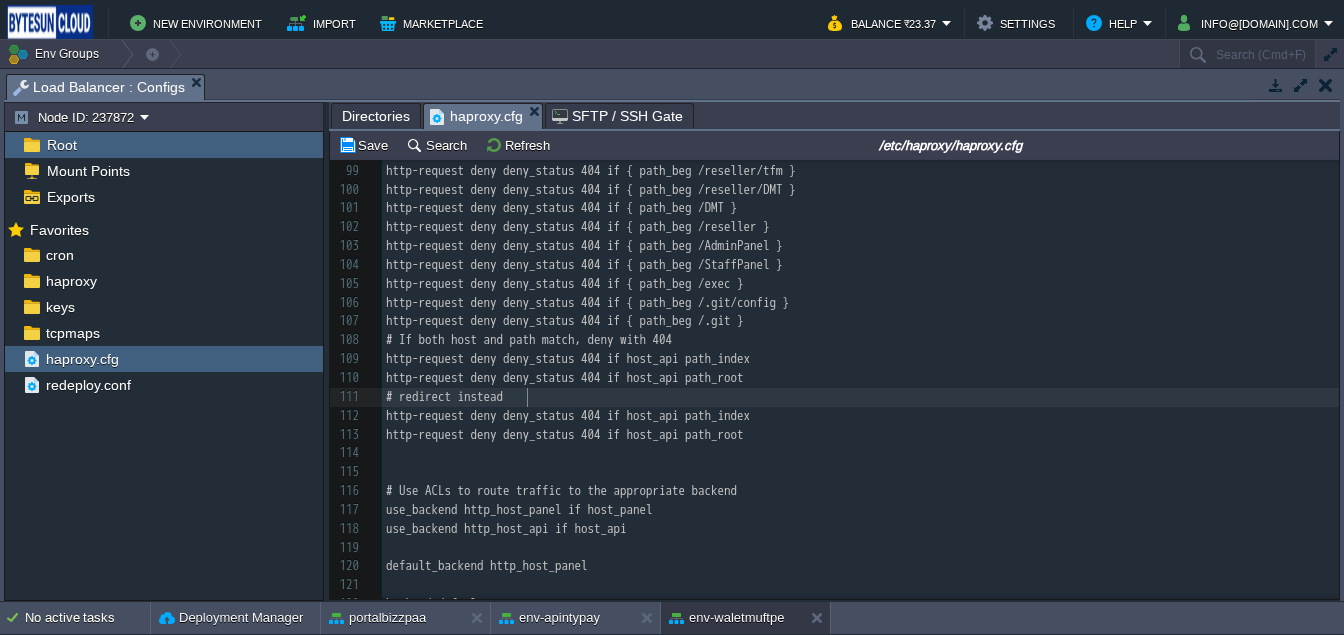 click on "x acl  path_root  path -i /   84 acl restricted_path path_beg /login___ 85 acl restricted_path path_beg /distributor-----__ 86 #acl php_extension path_end .php 87 http-request deny deny_status 404 if restricted_path  88 ​ 89 # Block /StaffPanel and everything inside it with 404 90 acl is_staffpanel path_reg ^/StaffPanel(/|$) 91 http-request deny deny_status 404 if is_staffpanel 92 ​ 93 # Return 404 for requests starting with /reseller/aeps 94 #http-request return status 404 if { path_beg /reseller/aeps } 95 http-request deny deny_status 404 if { path_beg /reseller/aeps } 96 http-request deny deny_status 404 if { path_beg /reseller/bus } 97 http-request deny deny_status 404 if { path_beg /reseller/flight } 98 http-request deny deny_status 404 if { path_beg /reseller/no_use } 99 http-request deny deny_status 404 if { path_beg /reseller/tfm } 100 http-request deny deny_status 404 if { path_beg /reseller/DMT } 101 http-request deny deny_status 404 if { path_beg /DMT } 102 103 104 105 106 107 108 109 110 111" at bounding box center (860, 359) 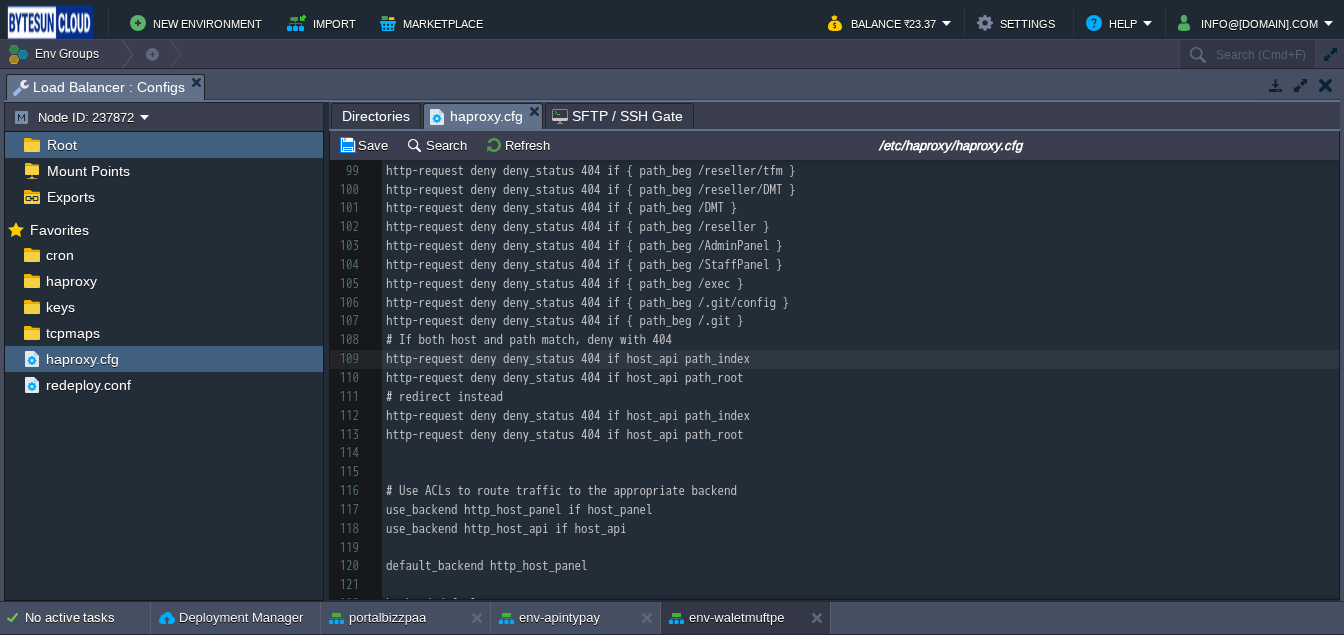 type on "#" 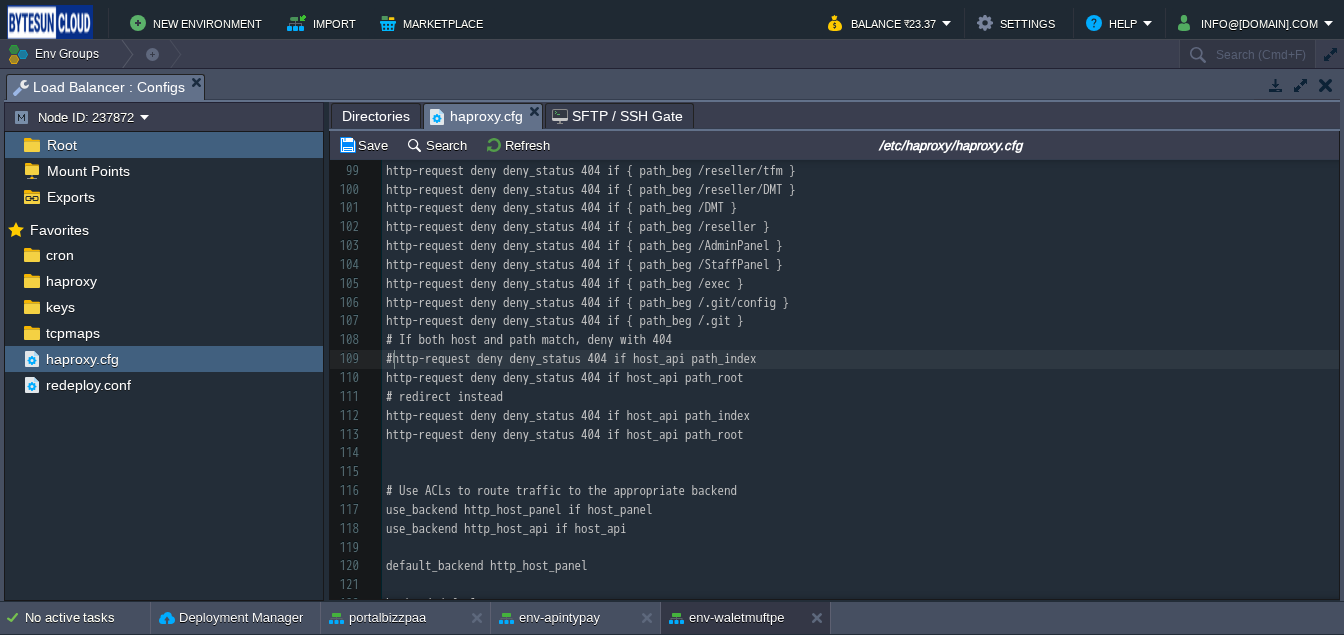 scroll, scrollTop: 6, scrollLeft: 8, axis: both 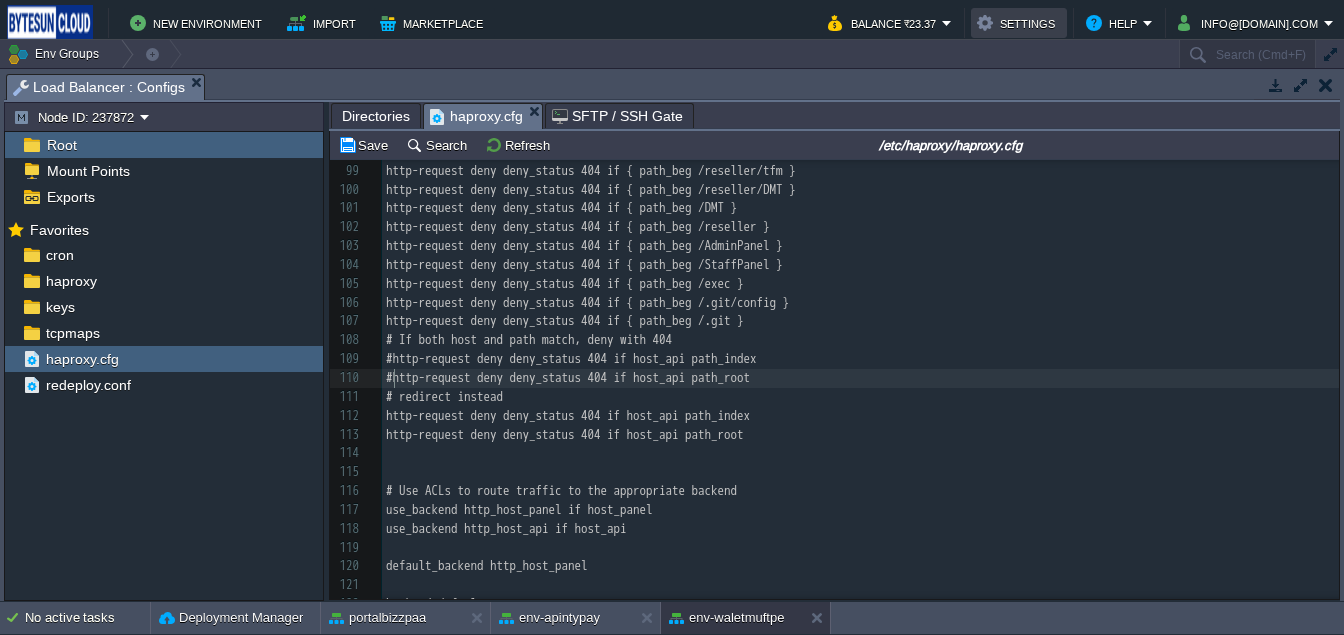 type on "#" 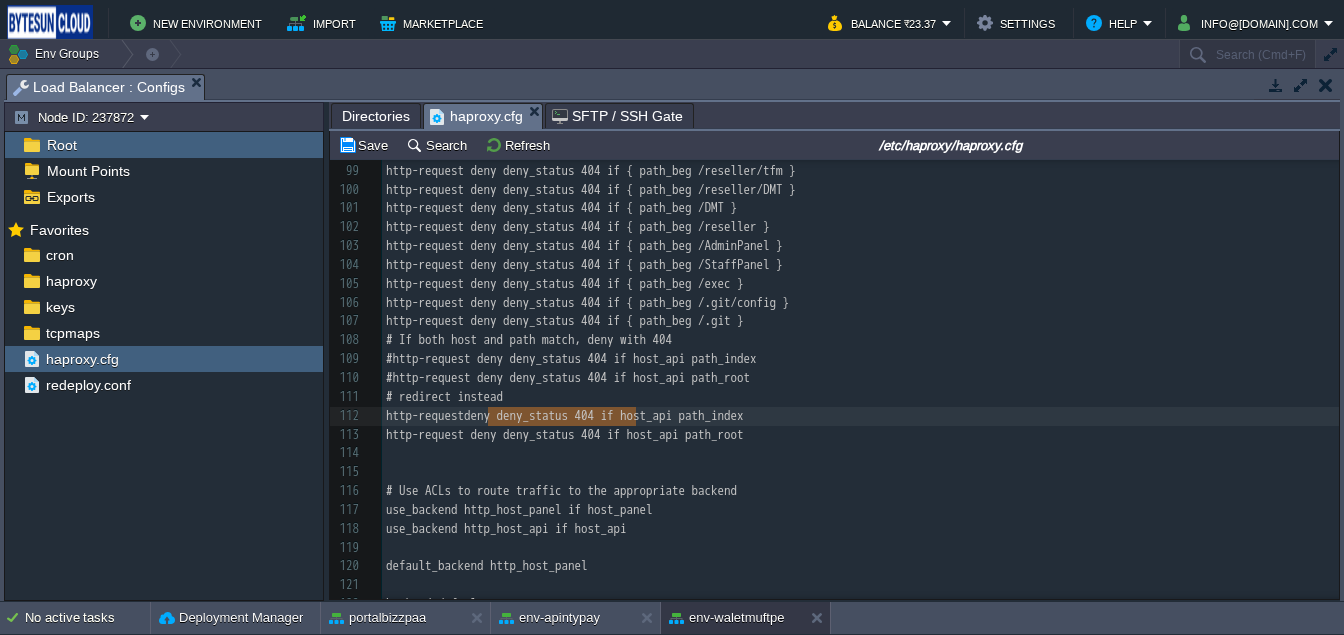type on "deny deny_status 404" 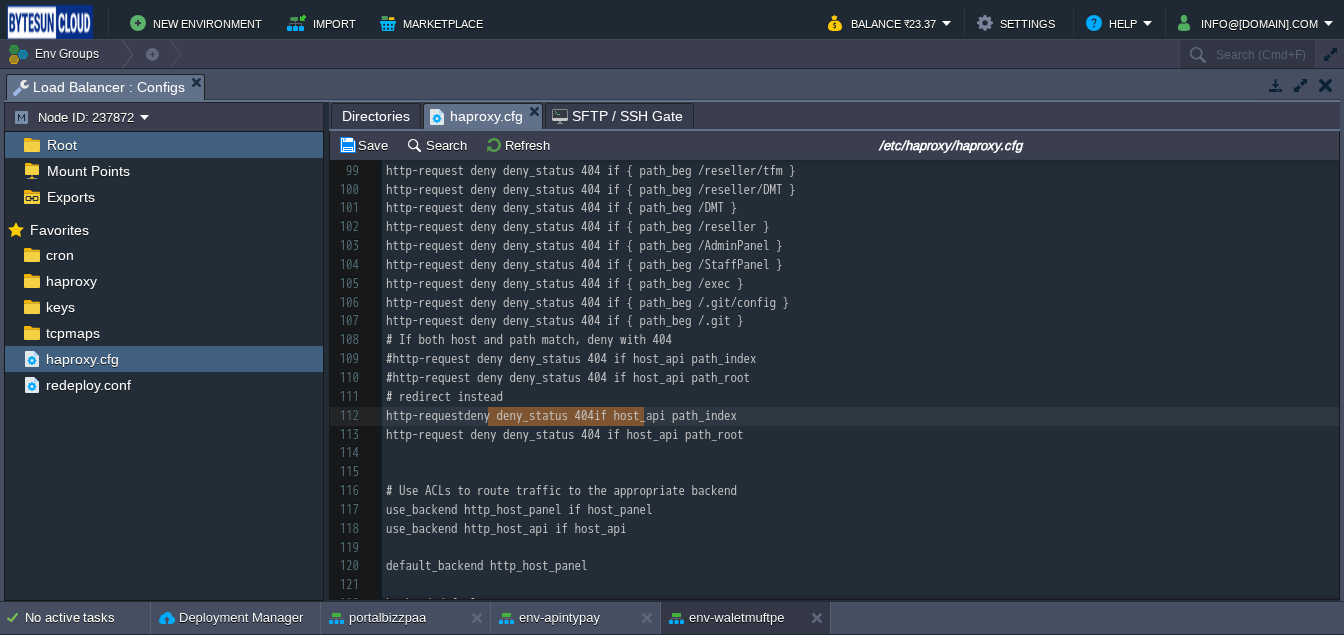 drag, startPoint x: 486, startPoint y: 421, endPoint x: 643, endPoint y: 418, distance: 157.02866 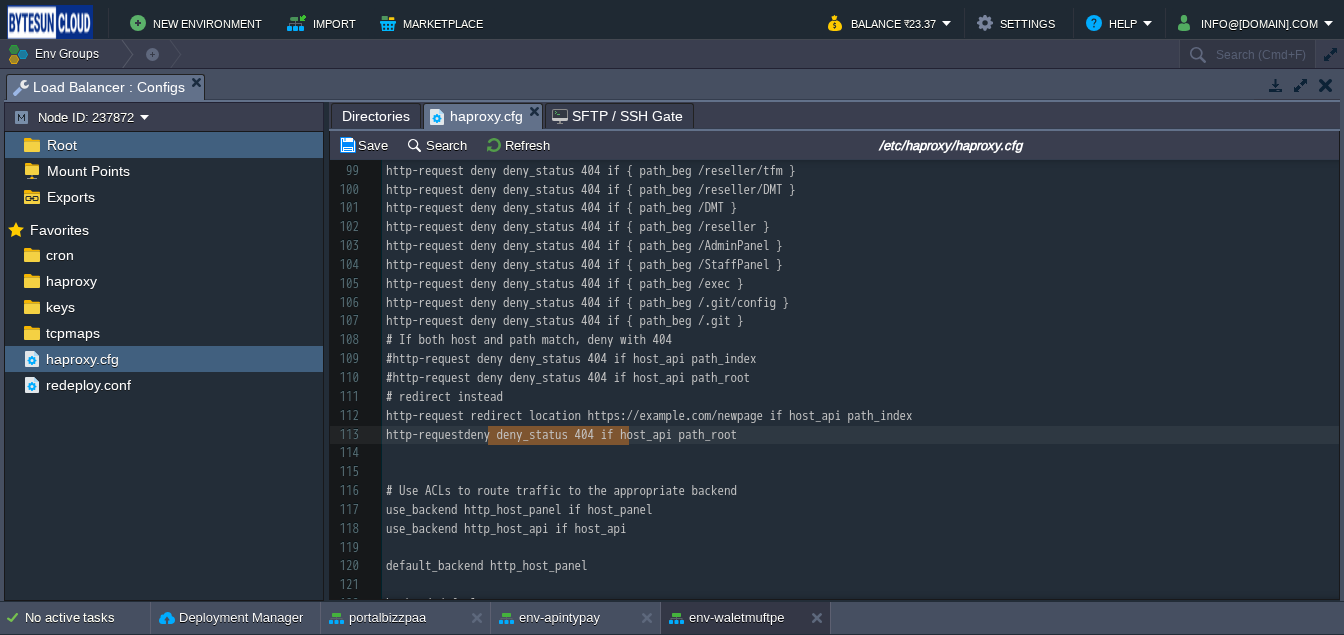 type on "deny deny_status 404" 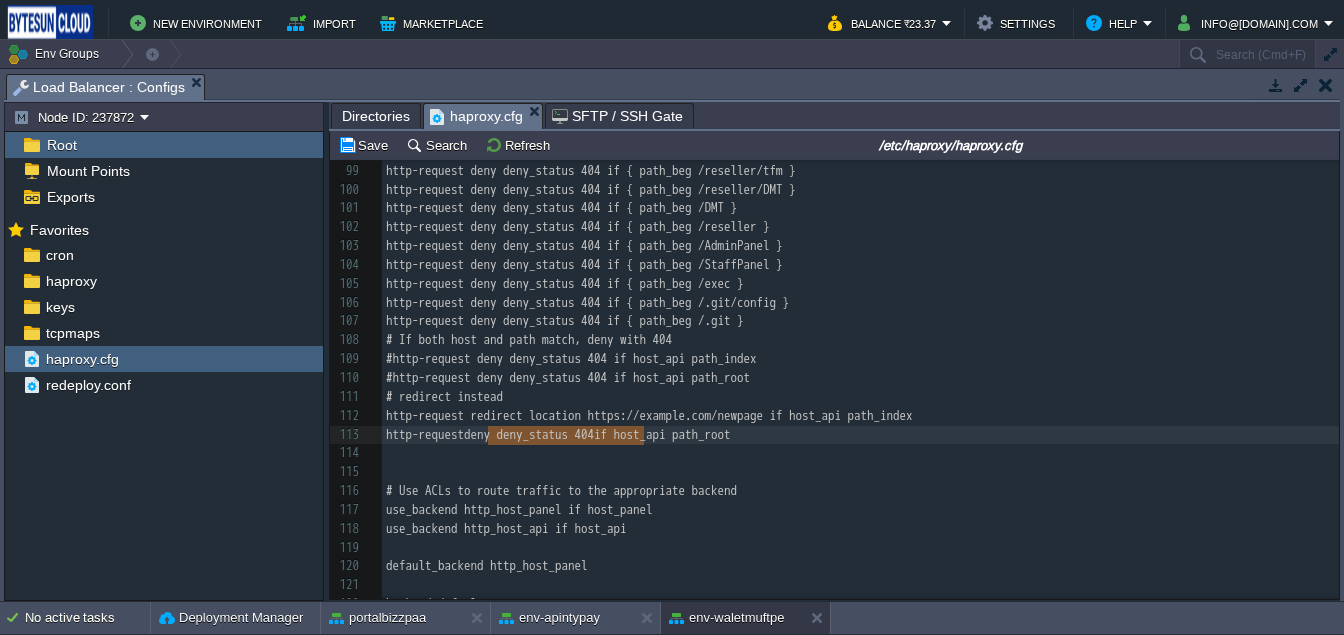drag, startPoint x: 488, startPoint y: 436, endPoint x: 635, endPoint y: 441, distance: 147.085 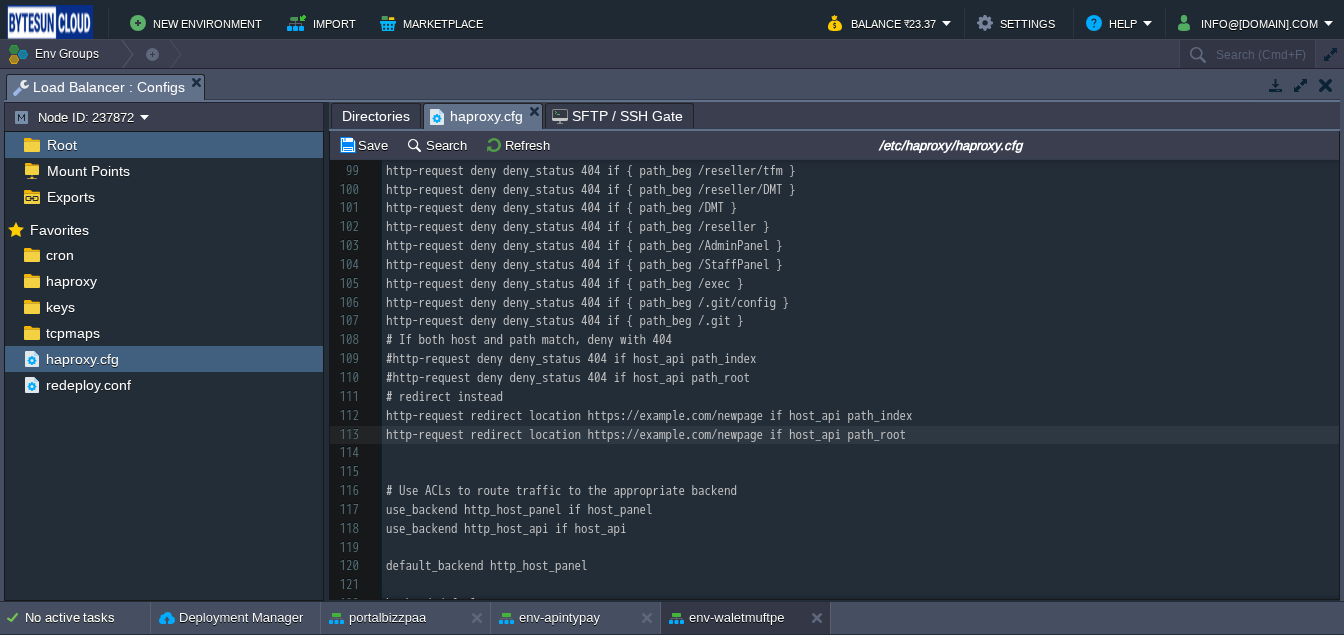 click on "x acl  path_root  path -i /   84 acl restricted_path path_beg /login___ 85 acl restricted_path path_beg /distributor-----__ 86 #acl php_extension path_end .php 87 http-request deny deny_status 404 if restricted_path  88 ​ 89 # Block /StaffPanel and everything inside it with 404 90 acl is_staffpanel path_reg ^/StaffPanel(/|$) 91 http-request deny deny_status 404 if is_staffpanel 92 ​ 93 # Return 404 for requests starting with /reseller/aeps 94 #http-request return status 404 if { path_beg /reseller/aeps } 95 http-request deny deny_status 404 if { path_beg /reseller/aeps } 96 http-request deny deny_status 404 if { path_beg /reseller/bus } 97 http-request deny deny_status 404 if { path_beg /reseller/flight } 98 http-request deny deny_status 404 if { path_beg /reseller/no_use } 99 http-request deny deny_status 404 if { path_beg /reseller/tfm } 100 http-request deny deny_status 404 if { path_beg /reseller/DMT } 101 http-request deny deny_status 404 if { path_beg /DMT } 102 103 104 105 106 107 108 109 110 111" at bounding box center (860, 359) 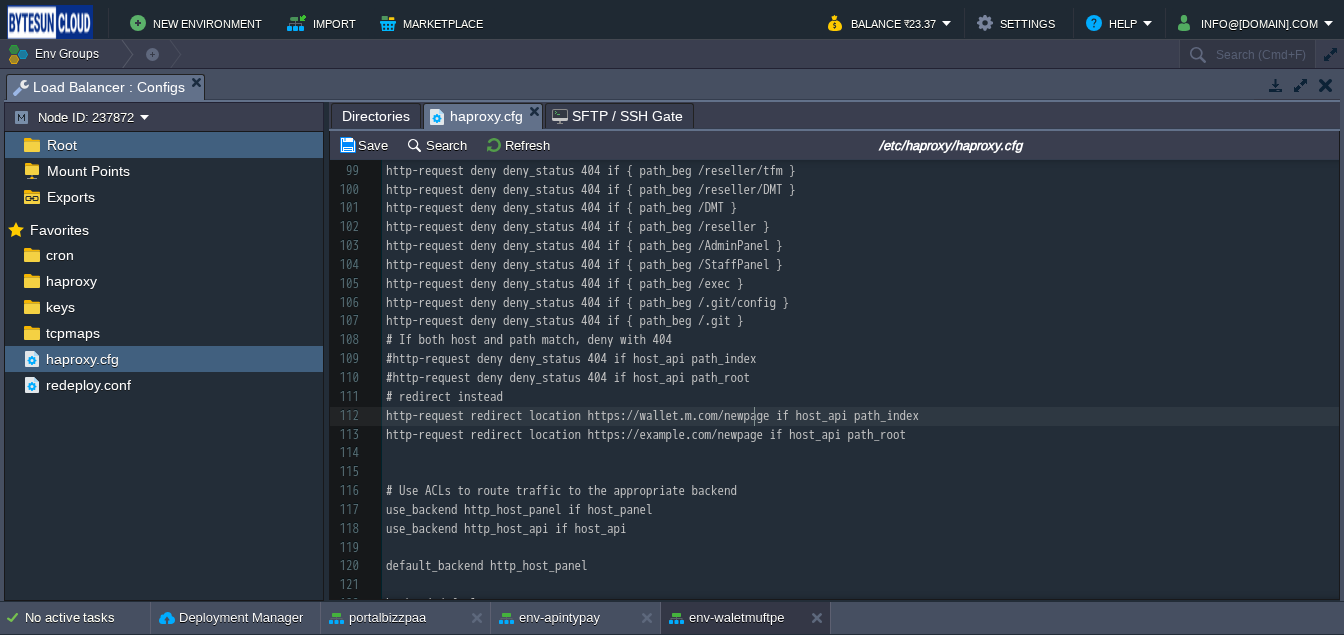 type on "[DOMAIN].my" 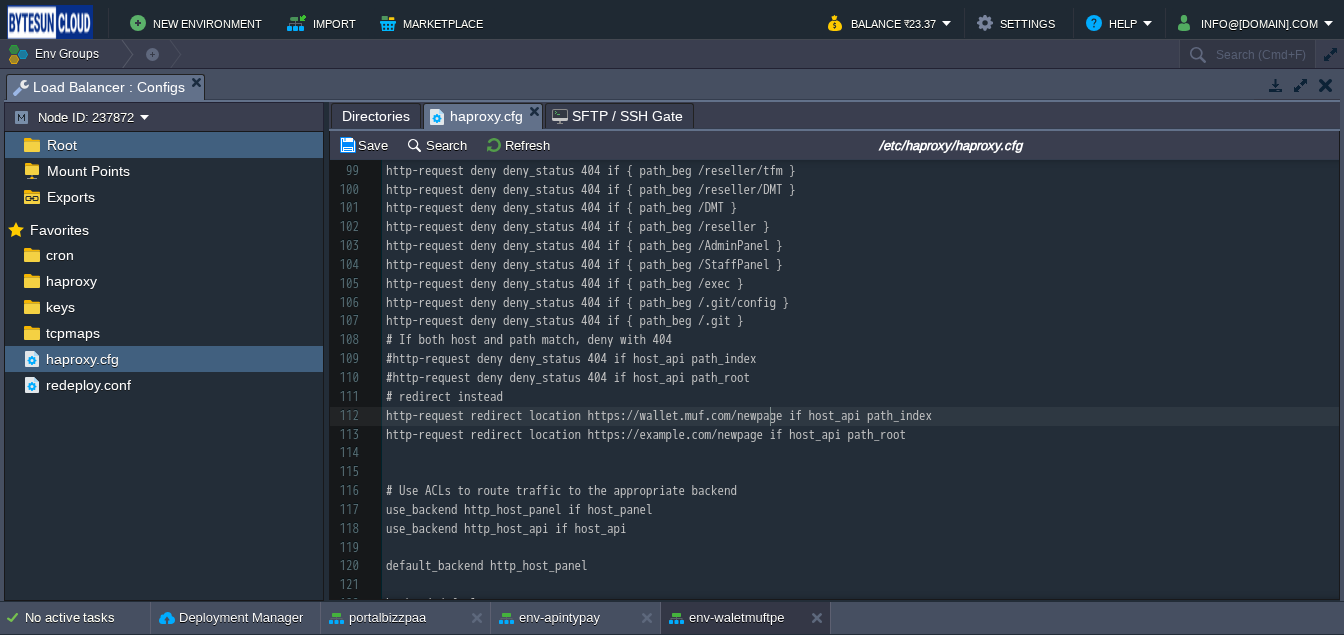 scroll, scrollTop: 6, scrollLeft: 14, axis: both 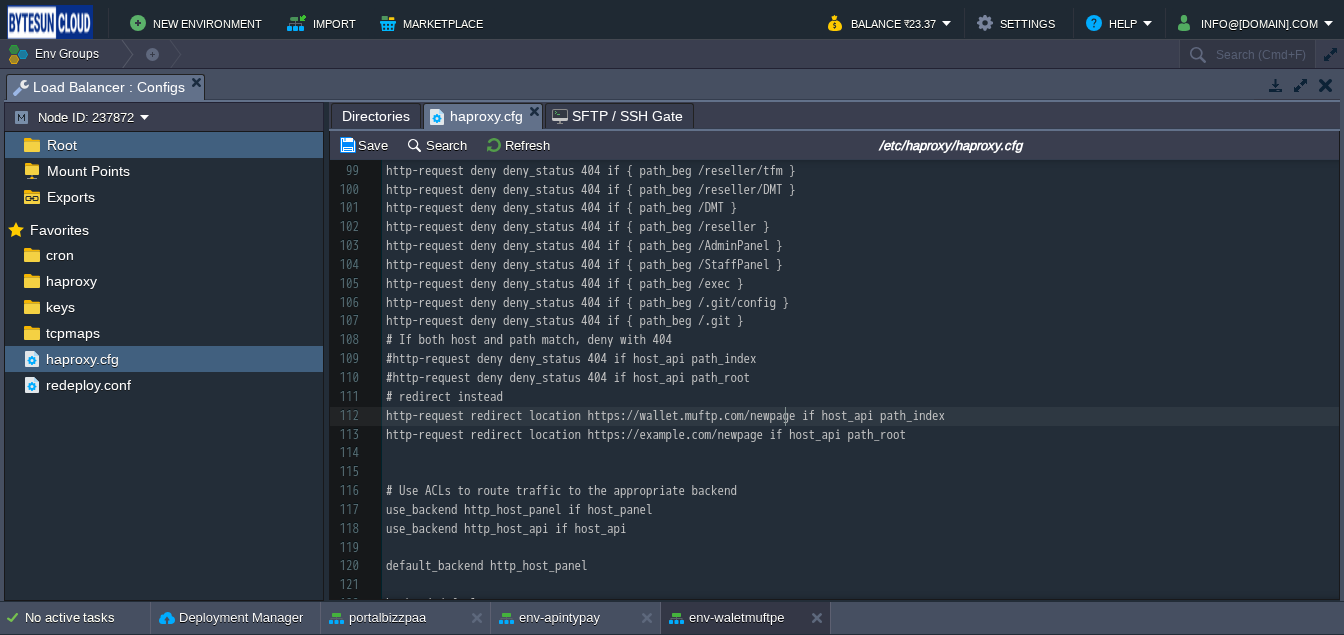 type on "uftpe" 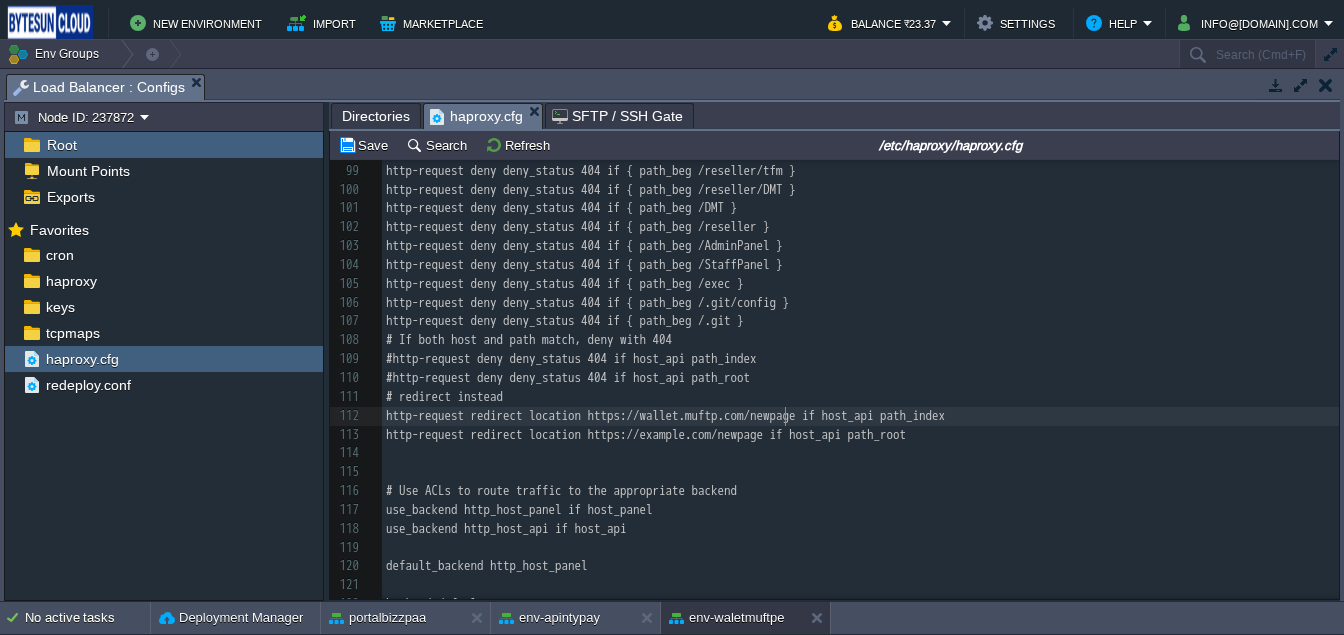 scroll, scrollTop: 6, scrollLeft: 38, axis: both 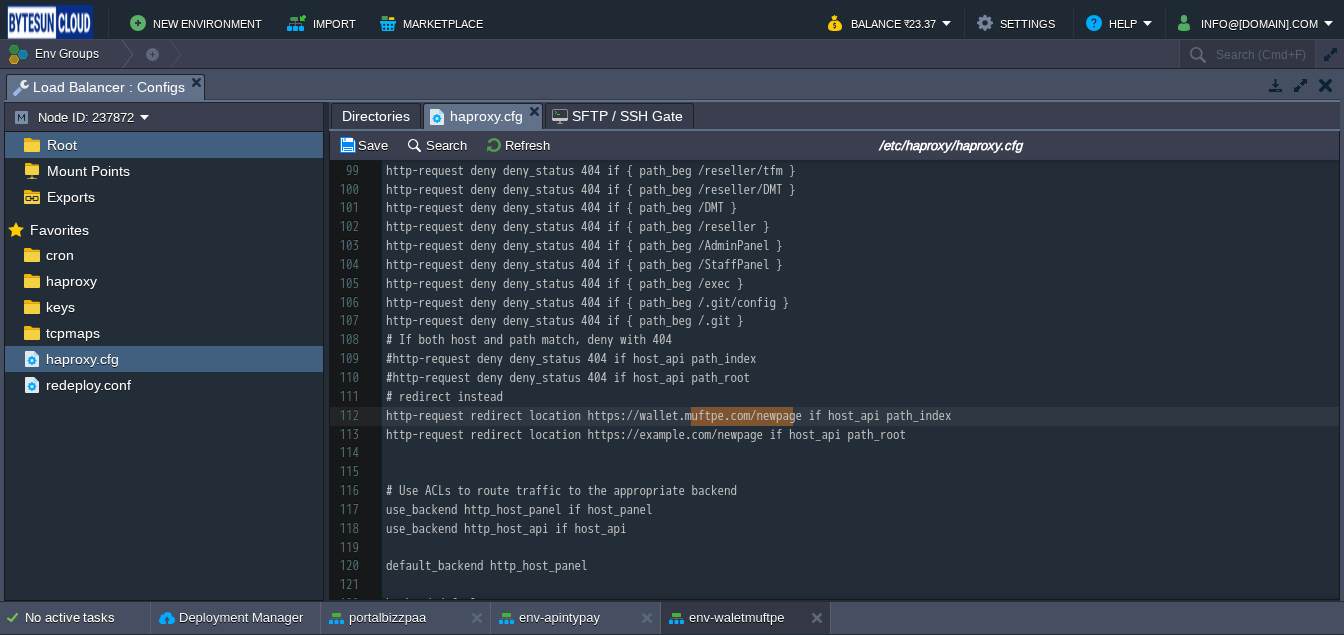 type on "[DOMAIN]." 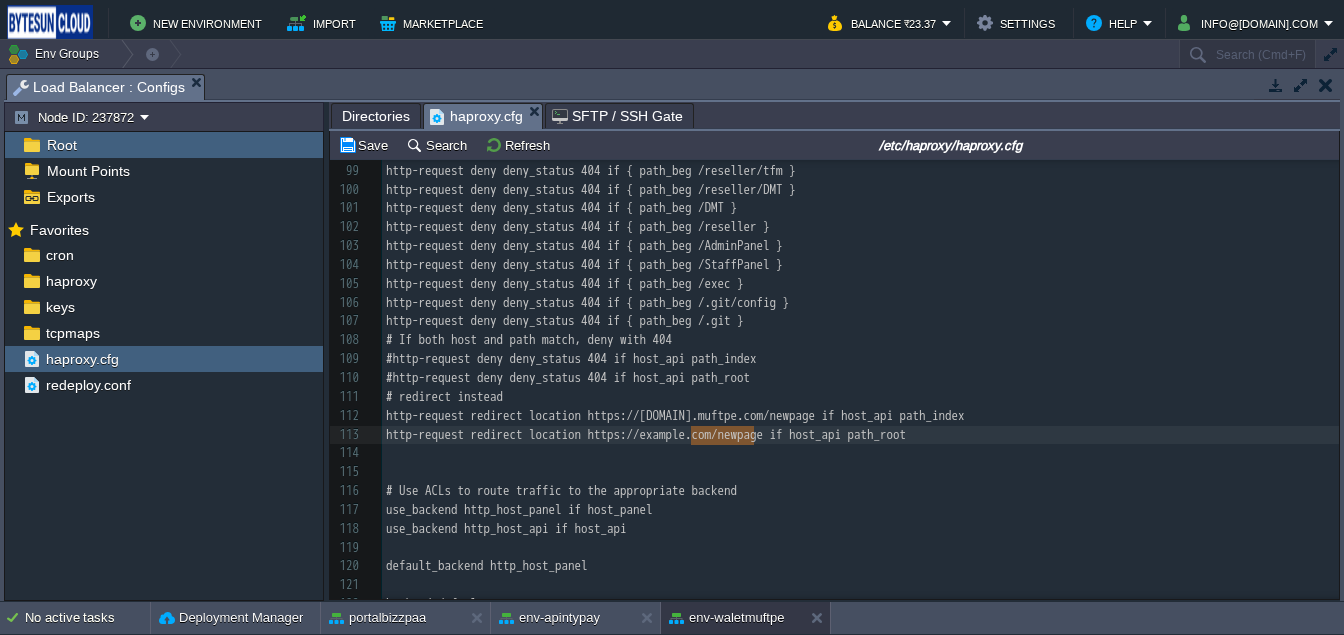 type on "example" 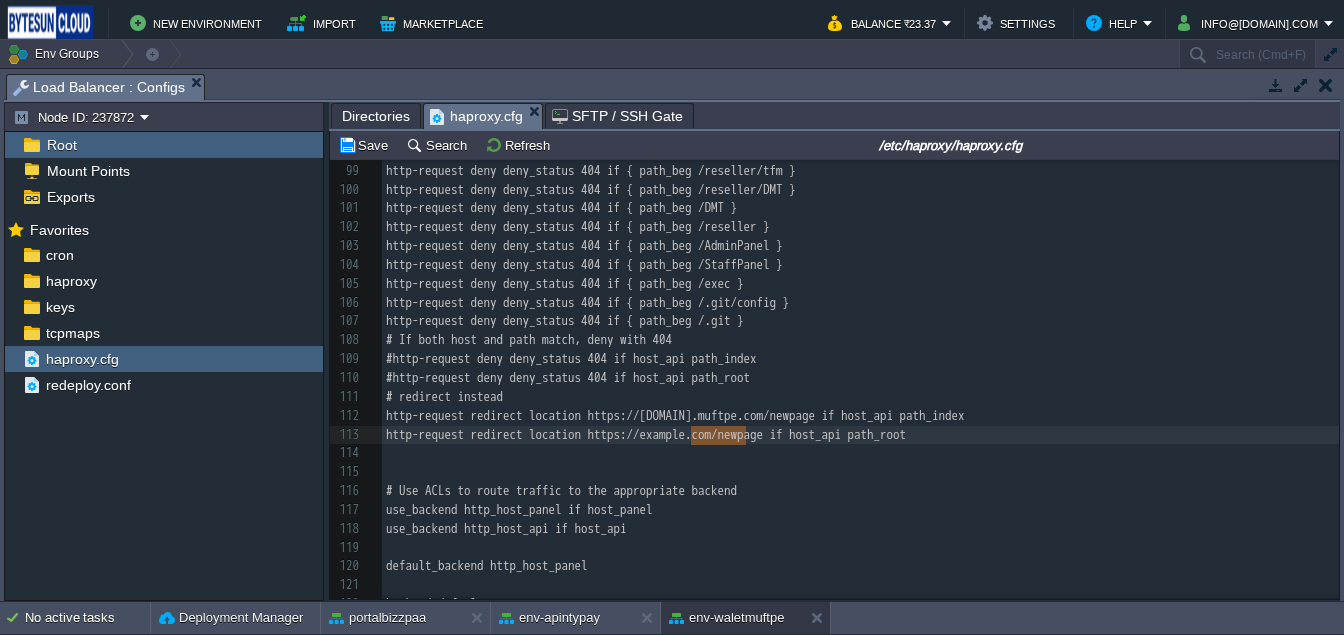 drag, startPoint x: 694, startPoint y: 433, endPoint x: 748, endPoint y: 442, distance: 54.74486 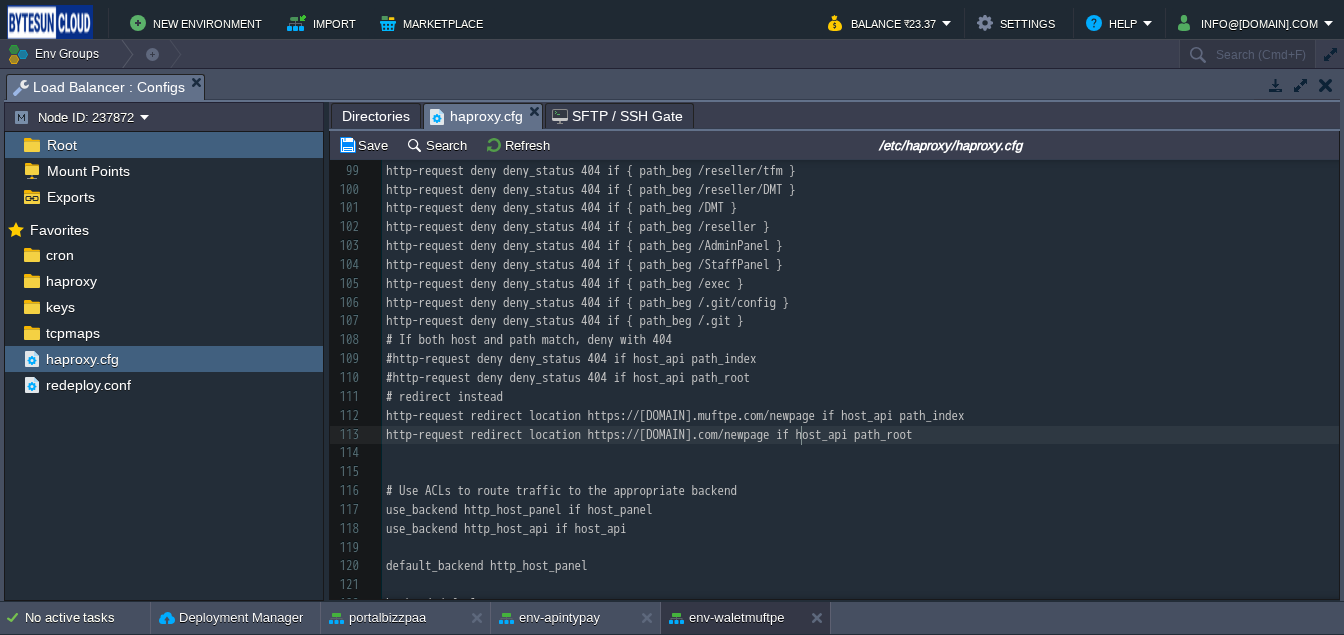 click on "http-request redirect location https://[DOMAIN].com/newpage if host_api path_root" at bounding box center (860, 435) 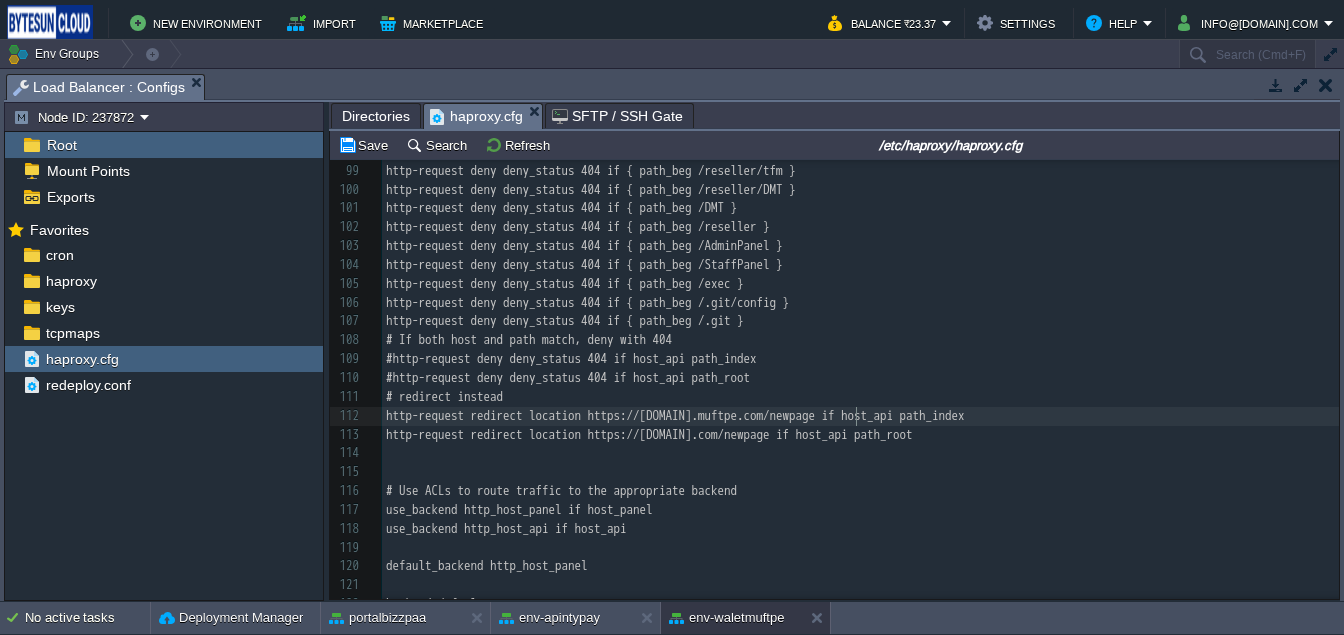 click on "http-request redirect location https://[DOMAIN].com/newpage if host_api path_root" at bounding box center [860, 435] 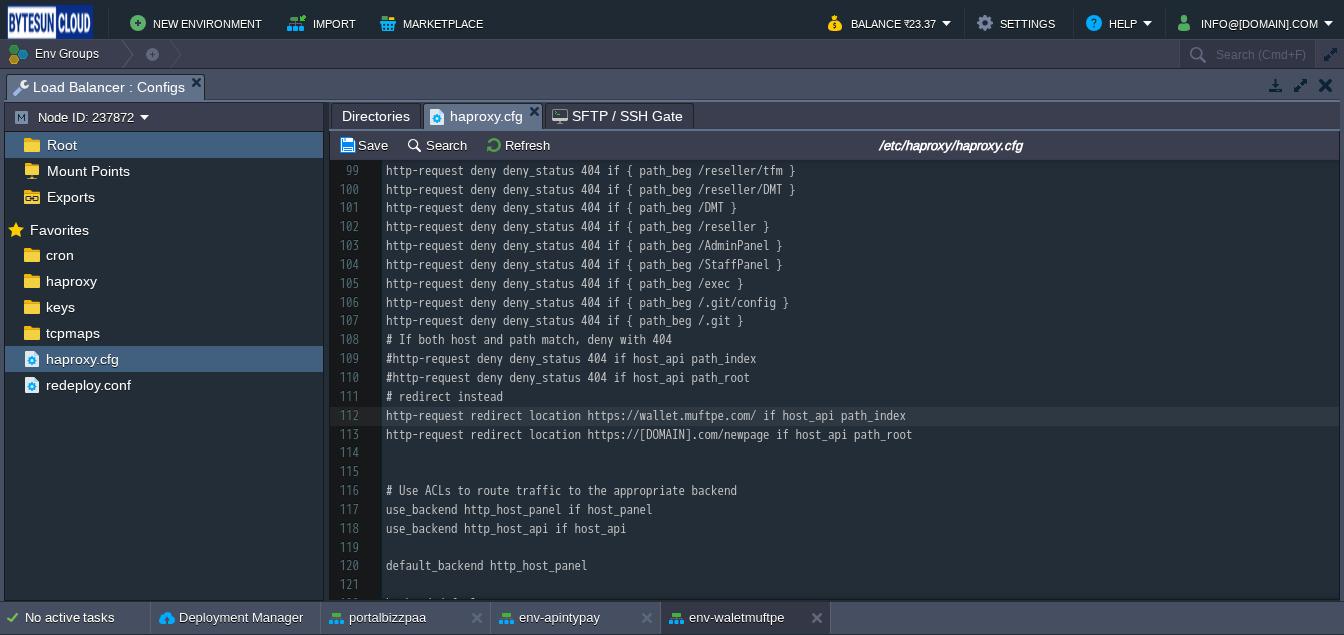 click on "x acl  path_root  path -i /   84 acl restricted_path path_beg /login___ 85 acl restricted_path path_beg /distributor-----__ 86 #acl php_extension path_end .php 87 http-request deny deny_status 404 if restricted_path  88 ​ 89 # Block /StaffPanel and everything inside it with 404 90 acl is_staffpanel path_reg ^/StaffPanel(/|$) 91 http-request deny deny_status 404 if is_staffpanel 92 ​ 93 # Return 404 for requests starting with /reseller/aeps 94 #http-request return status 404 if { path_beg /reseller/aeps } 95 http-request deny deny_status 404 if { path_beg /reseller/aeps } 96 http-request deny deny_status 404 if { path_beg /reseller/bus } 97 http-request deny deny_status 404 if { path_beg /reseller/flight } 98 http-request deny deny_status 404 if { path_beg /reseller/no_use } 99 http-request deny deny_status 404 if { path_beg /reseller/tfm } 100 http-request deny deny_status 404 if { path_beg /reseller/DMT } 101 http-request deny deny_status 404 if { path_beg /DMT } 102 103 104 105 106 107 108 109 110 111" at bounding box center [860, 359] 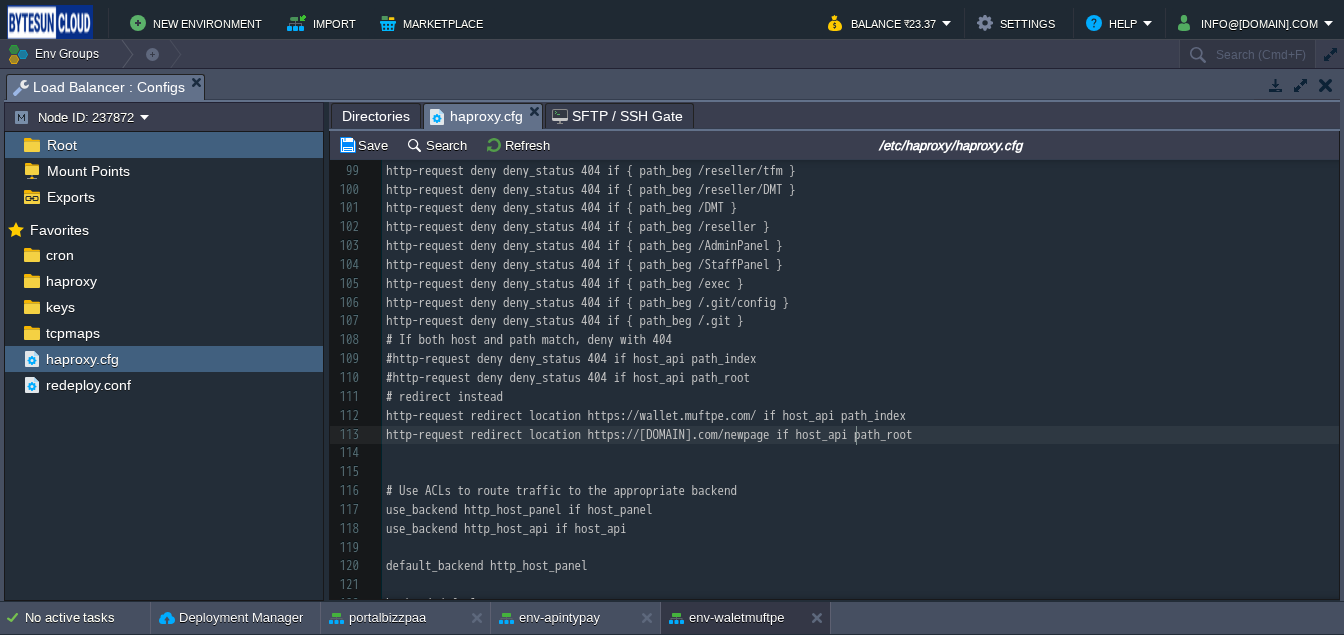 type on "newpage" 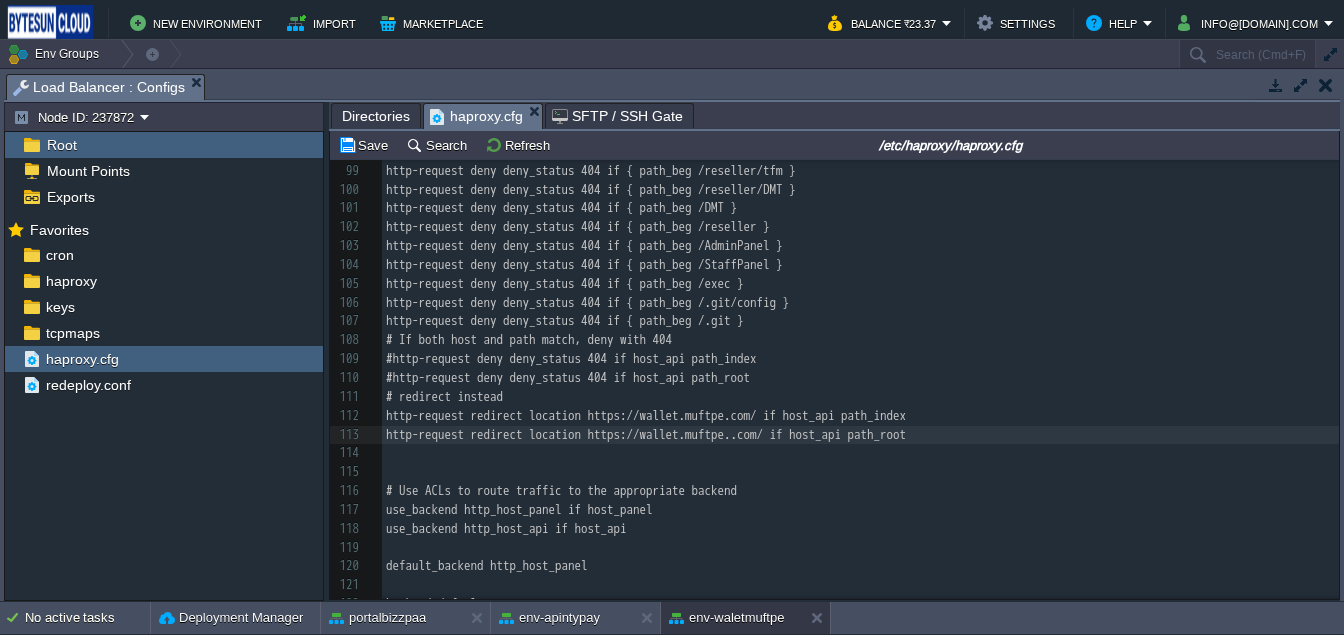 click on "x acl  path_root  path -i /   84 acl restricted_path path_beg /login___ 85 acl restricted_path path_beg /distributor-----__ 86 #acl php_extension path_end .php 87 http-request deny deny_status 404 if restricted_path  88 ​ 89 # Block /StaffPanel and everything inside it with 404 90 acl is_staffpanel path_reg ^/StaffPanel(/|$) 91 http-request deny deny_status 404 if is_staffpanel 92 ​ 93 # Return 404 for requests starting with /reseller/aeps 94 #http-request return status 404 if { path_beg /reseller/aeps } 95 http-request deny deny_status 404 if { path_beg /reseller/aeps } 96 http-request deny deny_status 404 if { path_beg /reseller/bus } 97 http-request deny deny_status 404 if { path_beg /reseller/flight } 98 http-request deny deny_status 404 if { path_beg /reseller/no_use } 99 http-request deny deny_status 404 if { path_beg /reseller/tfm } 100 http-request deny deny_status 404 if { path_beg /reseller/DMT } 101 http-request deny deny_status 404 if { path_beg /DMT } 102 103 104 105 106 107 108 109 110 111" at bounding box center (860, 359) 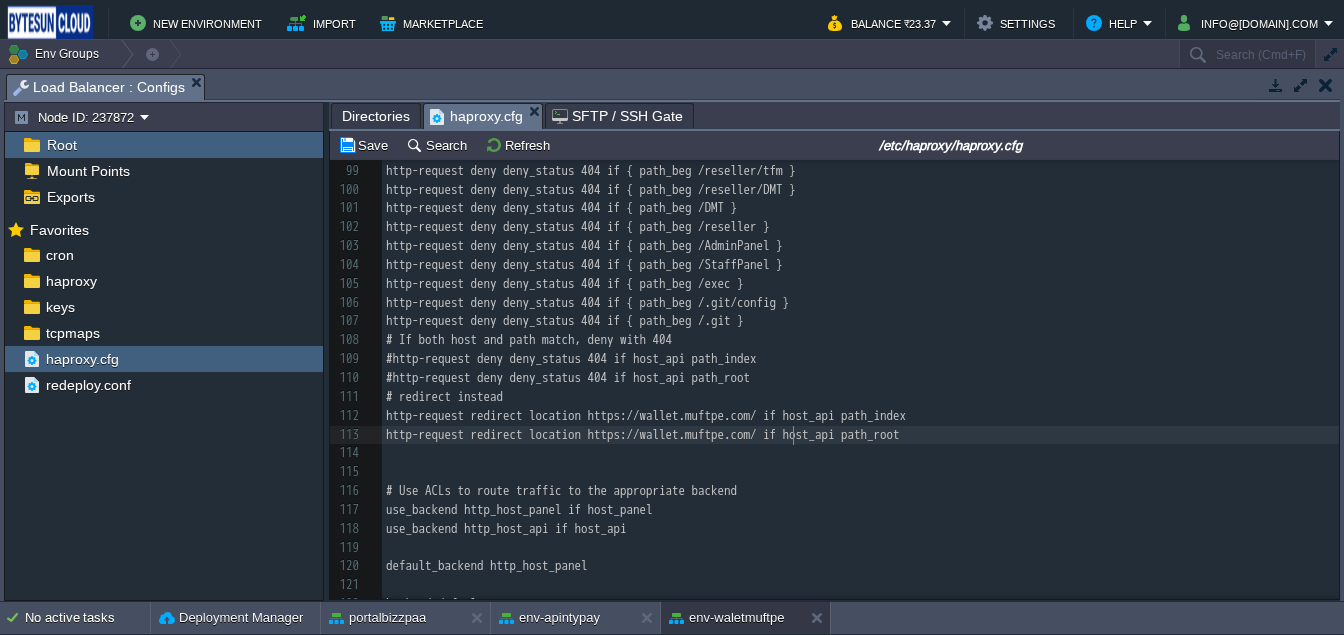 click on "x acl  path_root  path -i /   84 acl restricted_path path_beg /login___ 85 acl restricted_path path_beg /distributor-----__ 86 #acl php_extension path_end .php 87 http-request deny deny_status 404 if restricted_path  88 ​ 89 # Block /StaffPanel and everything inside it with 404 90 acl is_staffpanel path_reg ^/StaffPanel(/|$) 91 http-request deny deny_status 404 if is_staffpanel 92 ​ 93 # Return 404 for requests starting with /reseller/aeps 94 #http-request return status 404 if { path_beg /reseller/aeps } 95 http-request deny deny_status 404 if { path_beg /reseller/aeps } 96 http-request deny deny_status 404 if { path_beg /reseller/bus } 97 http-request deny deny_status 404 if { path_beg /reseller/flight } 98 http-request deny deny_status 404 if { path_beg /reseller/no_use } 99 http-request deny deny_status 404 if { path_beg /reseller/tfm } 100 http-request deny deny_status 404 if { path_beg /reseller/DMT } 101 http-request deny deny_status 404 if { path_beg /DMT } 102 103 104 105 106 107 108 109 110 111" at bounding box center [860, 359] 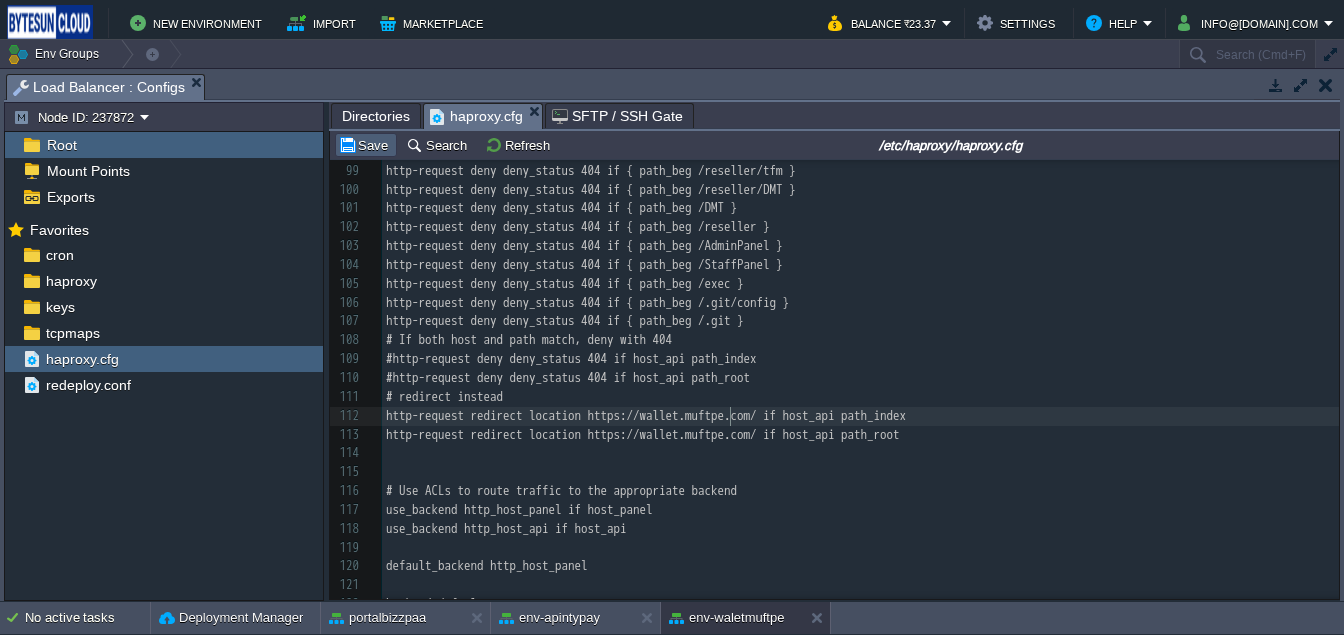 type 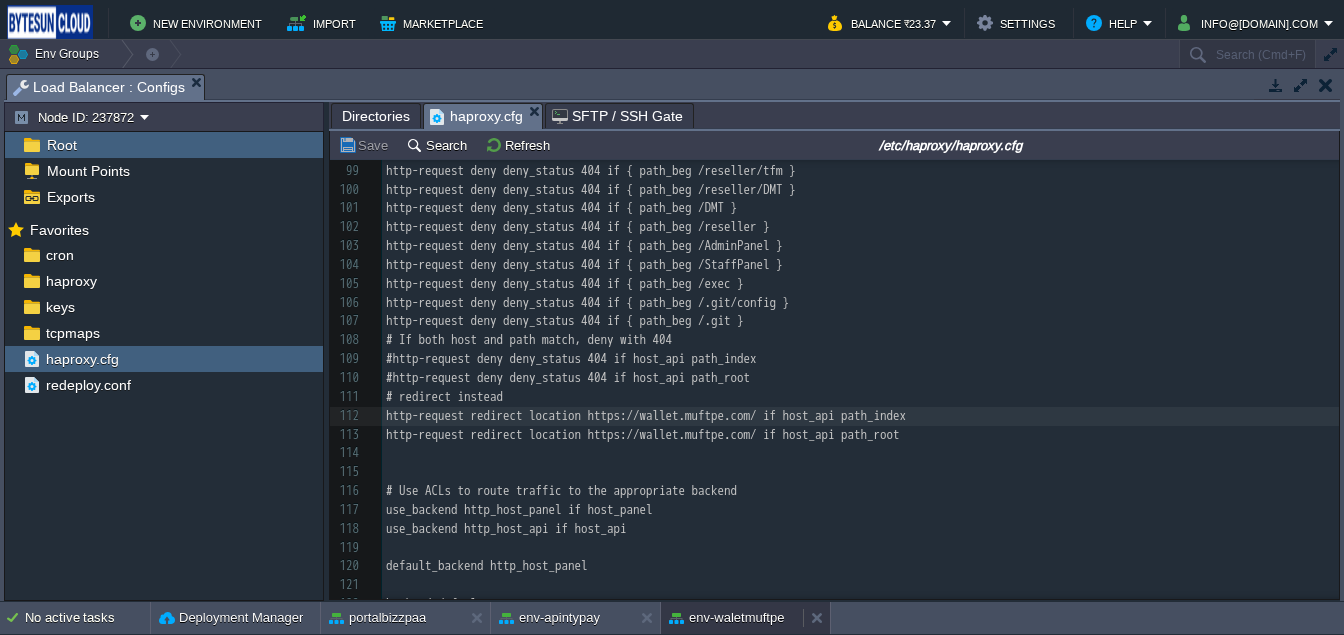 click on "env-waletmuftpe" at bounding box center (726, 618) 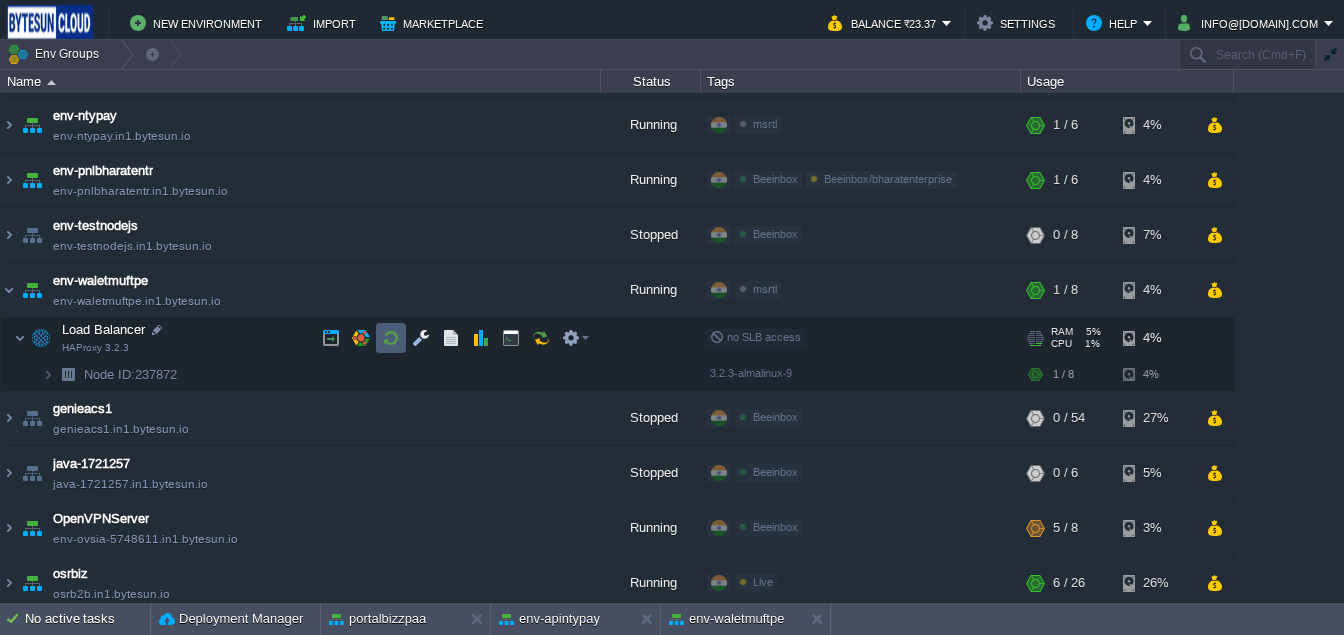 click at bounding box center (391, 338) 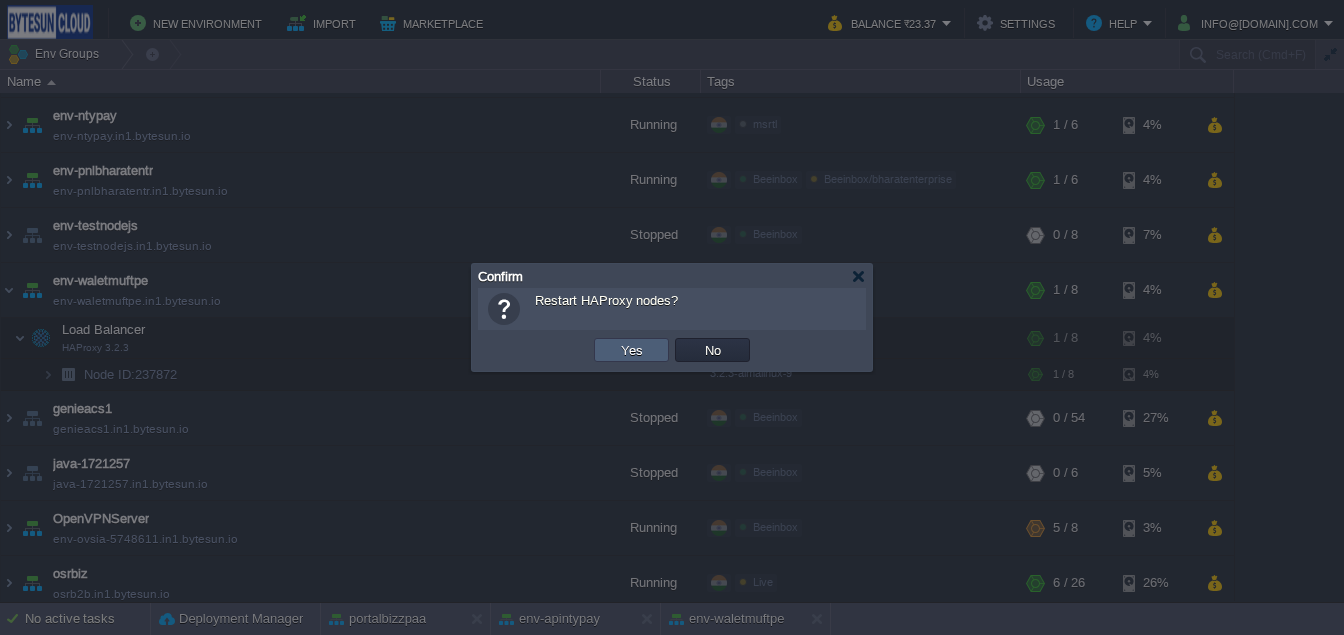 click on "Yes" at bounding box center (631, 350) 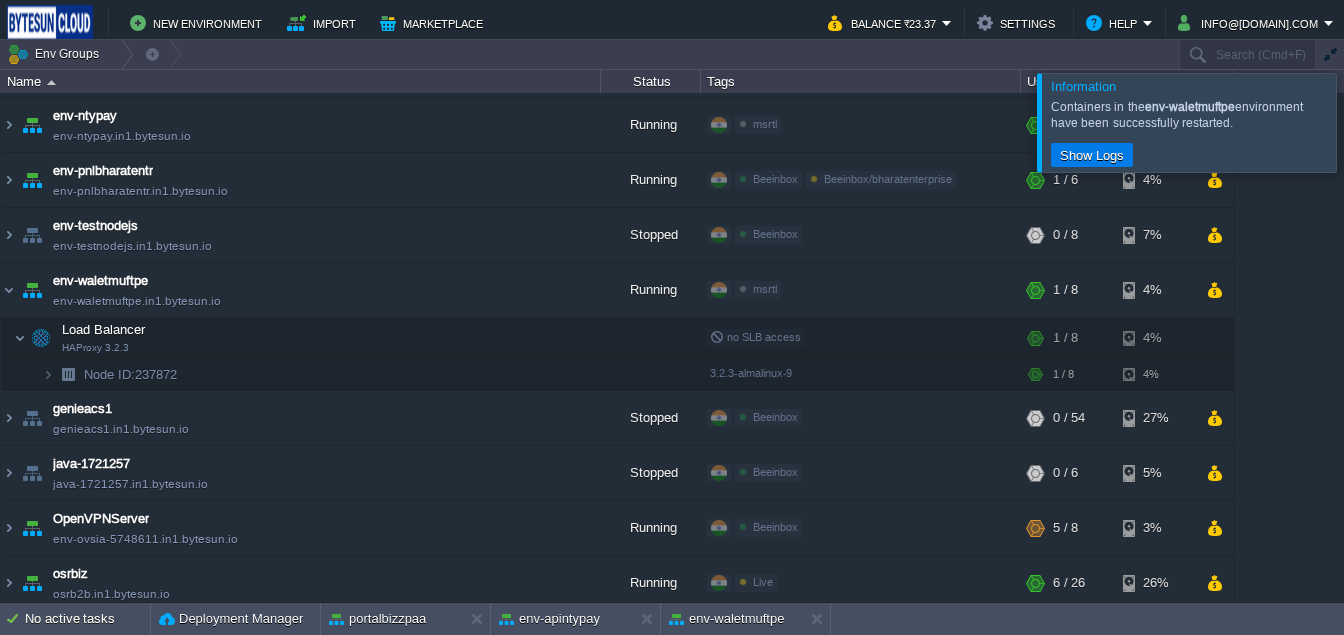 click on "Information Containers in the  env-[DOMAIN]  environment have been successfully restarted. Show Logs" at bounding box center [1187, 123] 